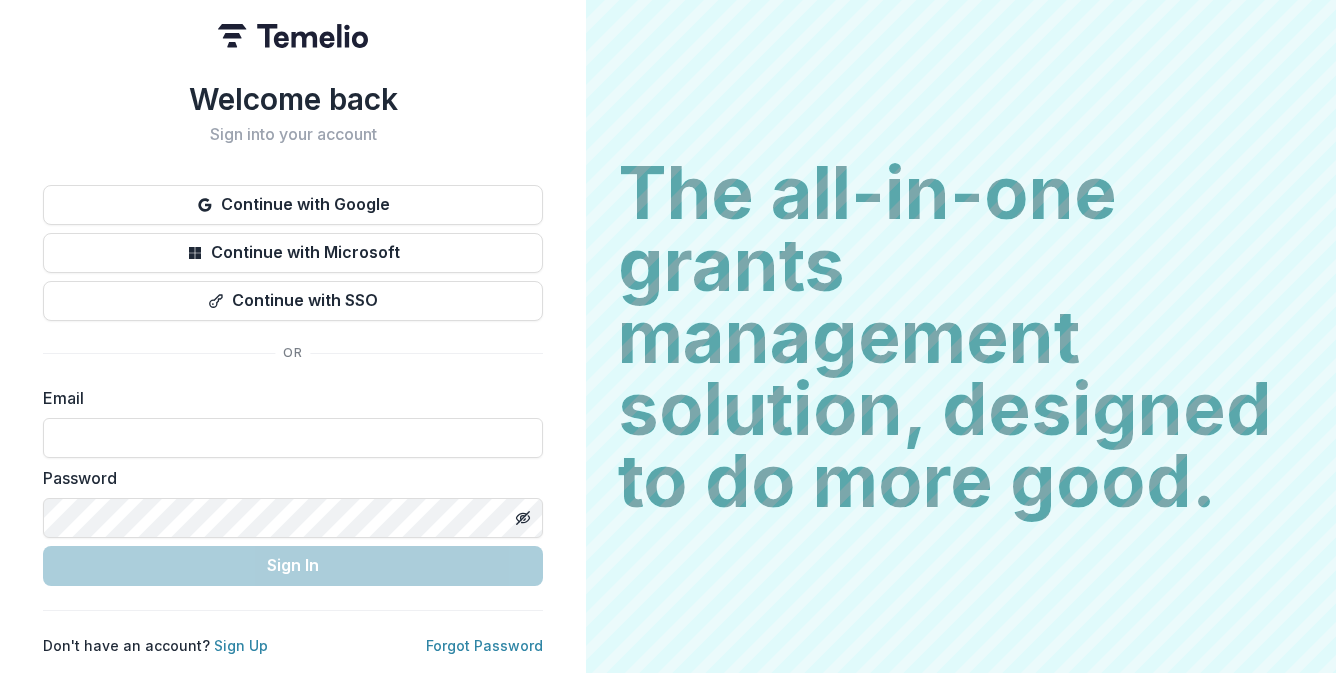 scroll, scrollTop: 0, scrollLeft: 0, axis: both 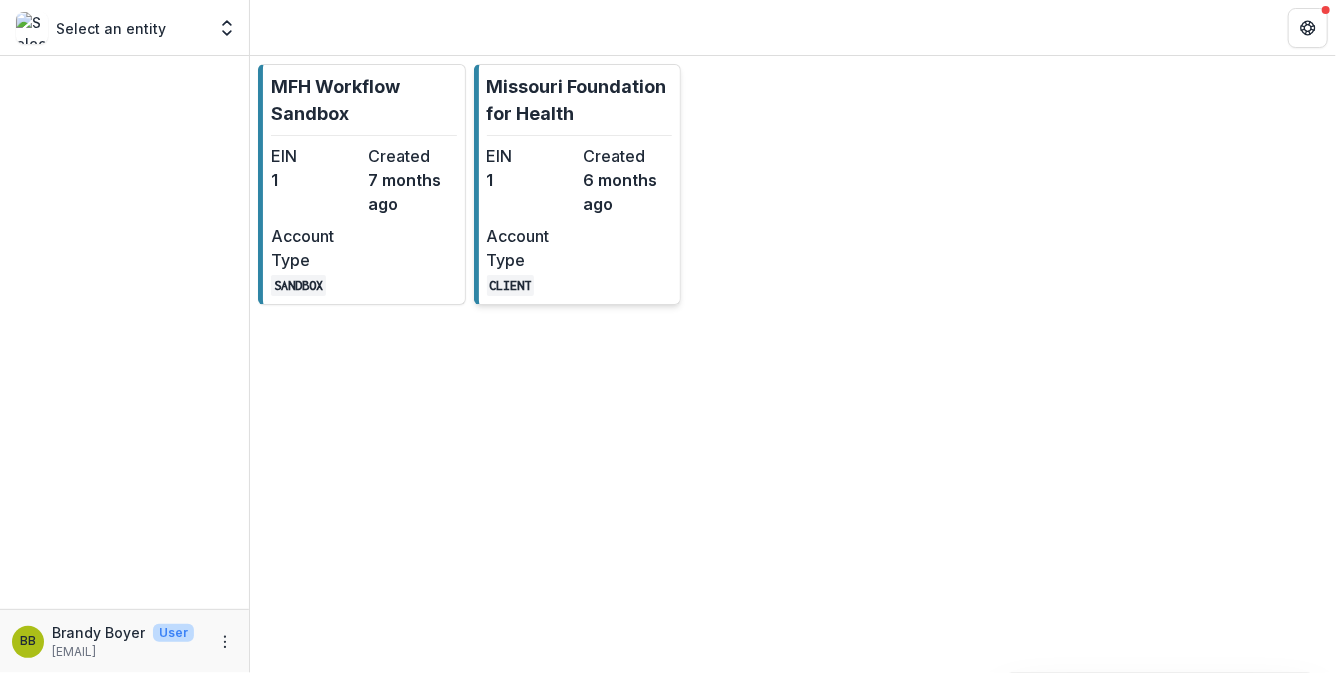click on "Missouri Foundation for Health EIN 1 Created 6 months ago Account Type CLIENT" at bounding box center (578, 184) 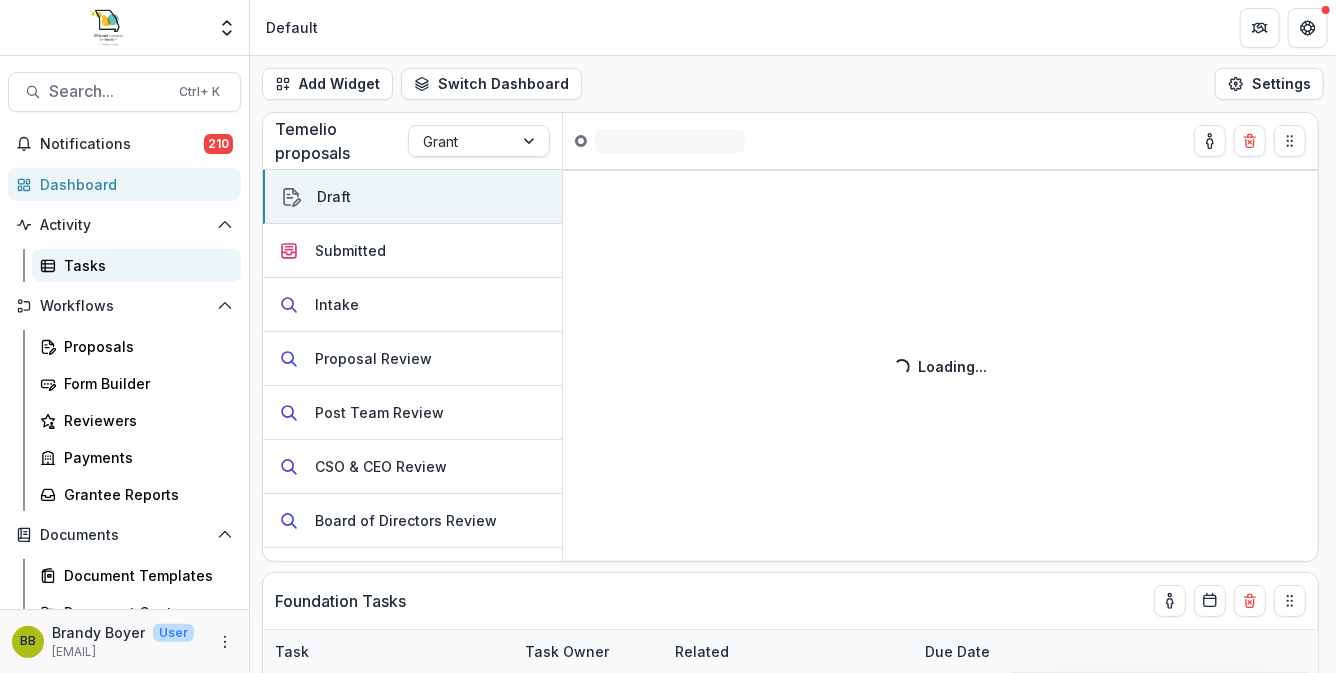 click on "Tasks" at bounding box center [144, 265] 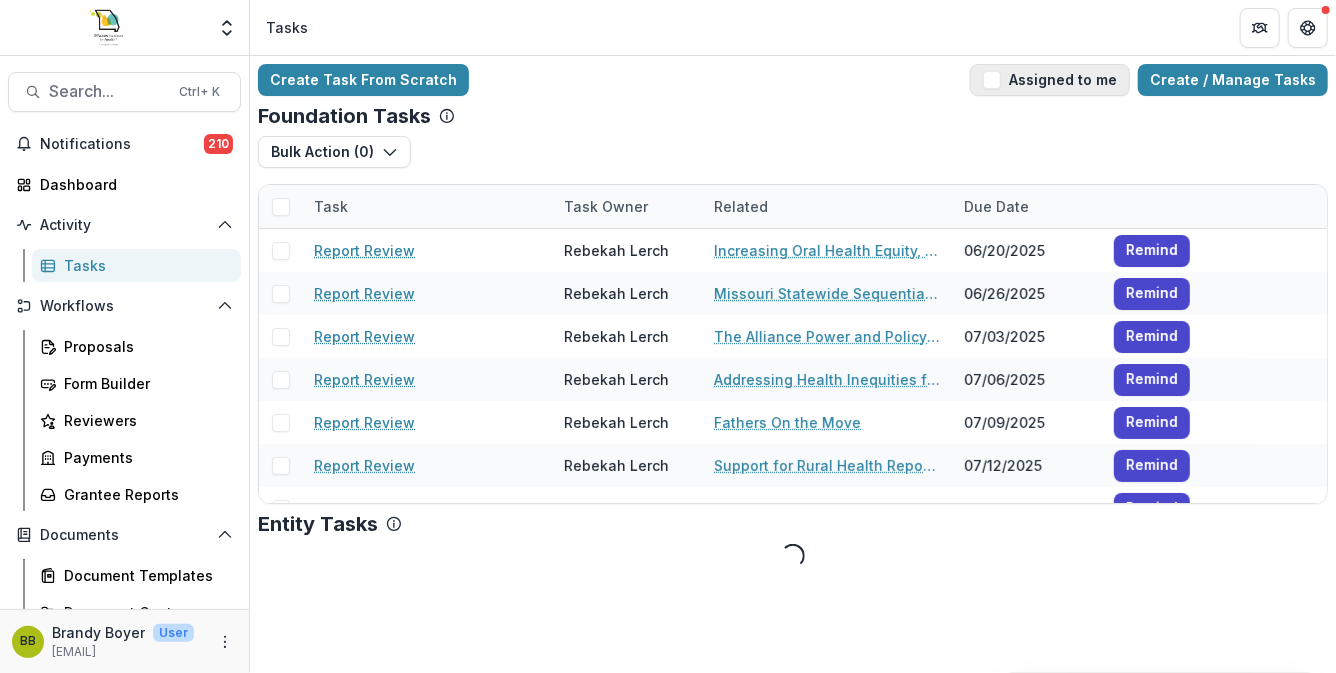 click at bounding box center (992, 80) 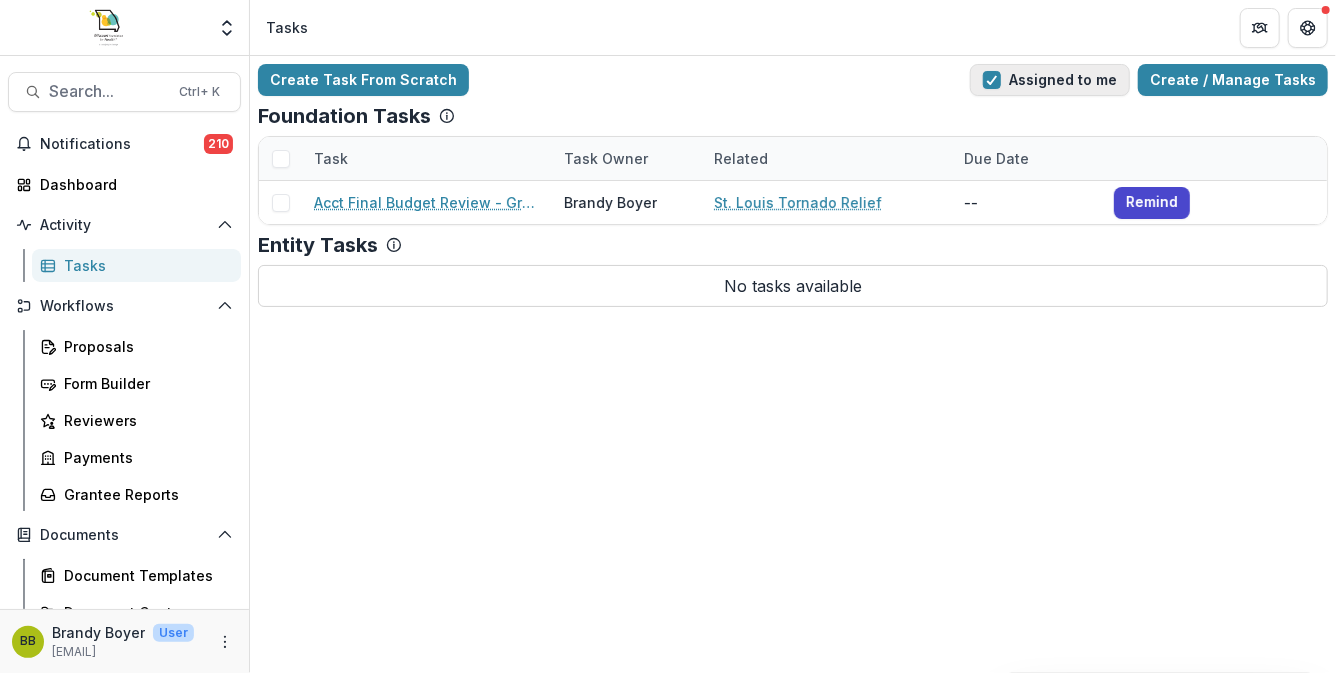 click at bounding box center (992, 80) 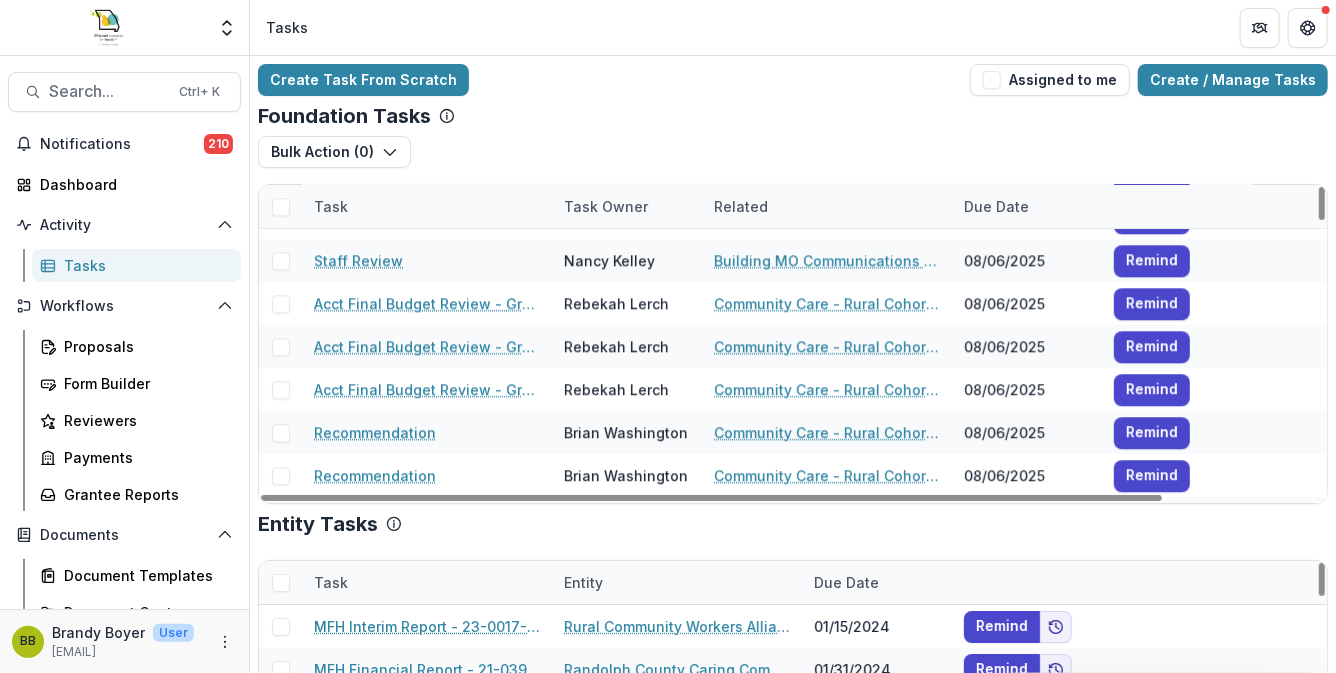 scroll, scrollTop: 2599, scrollLeft: 0, axis: vertical 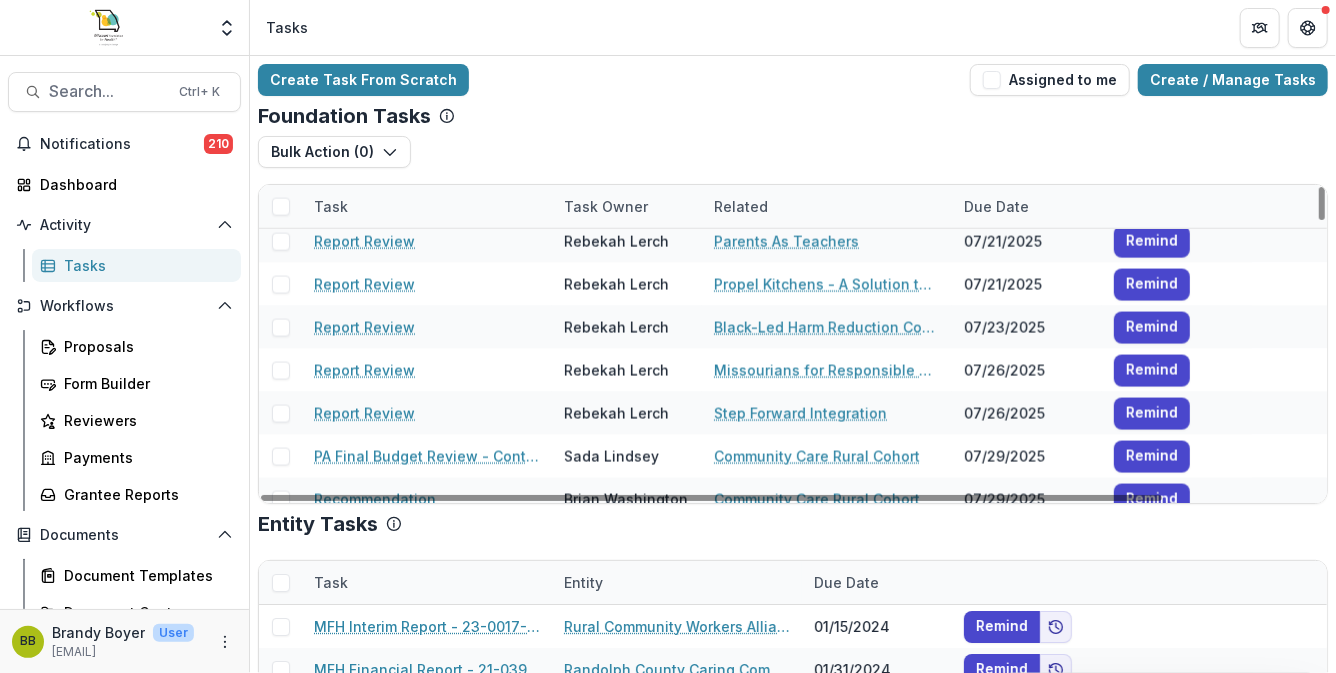 click on "Create Task From Scratch Assigned to me Create / Manage Tasks" at bounding box center (793, 80) 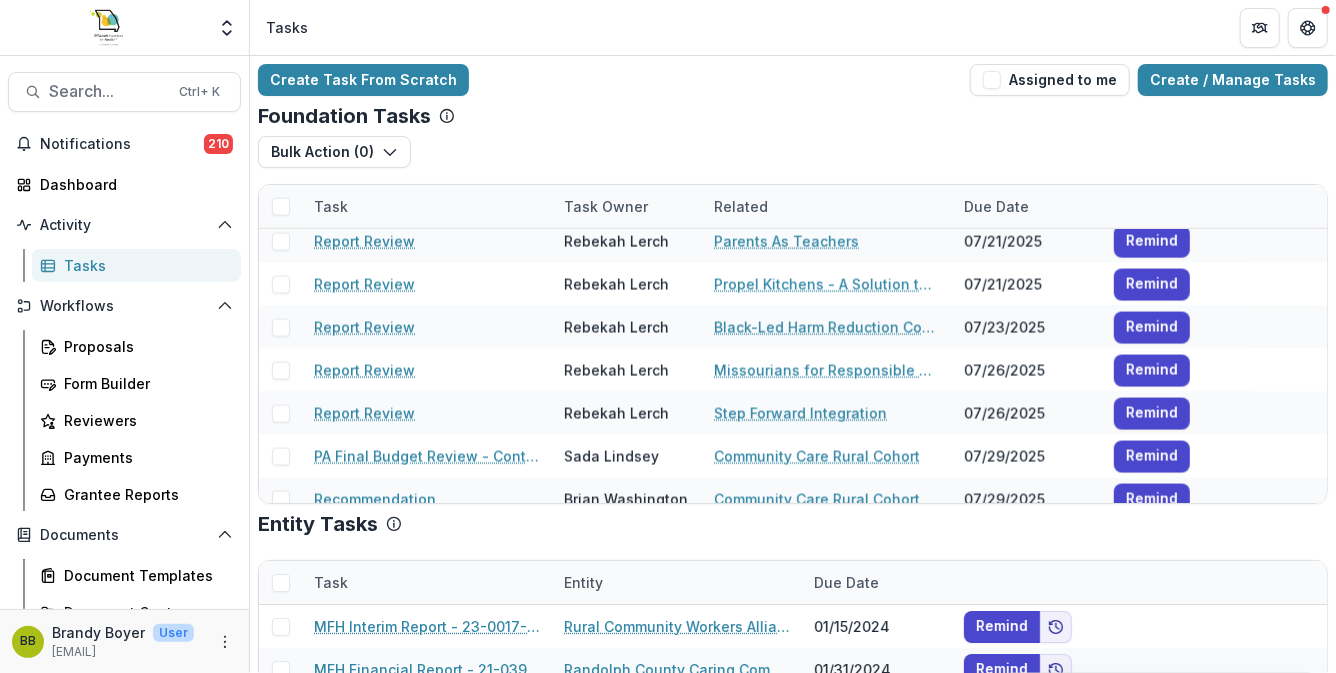 click on "Create Task From Scratch Assigned to me Create / Manage Tasks Foundation Tasks Bulk Action ( 0 ) Reporting Schedule Tasks Task Task Owner Related Due Date Report Review [FIRST] [LAST] Core Support / Infrastructure Support to Continue Capacity Building in the Bootheel [DATE] Remind Report Review [FIRST] [LAST] Medicaid Expansion Outreach, Enrollment and Renewal [DATE] Remind Report Review [FIRST] [LAST] MOST Health Policy Research Initiative [DATE] Remind Report Review [FIRST] [LAST] Rural Telemedicine Expansion and Support [DATE] Remind Report Review [FIRST] [LAST] Home is Where Our Health Is: Strategic Code Enforcement for Indoor Housing Quality [DATE] Remind Report Review [FIRST] [LAST] Youth Firearm Suicide Prevention [DATE] Remind Report Review [FIRST] [LAST] Madison County Behavioral Health Initiative [DATE] Remind Report Review [FIRST] [LAST] The Self-Care Program [DATE] Remind Report Review [FIRST] [LAST] Strategies for Expanding the SLPS Healthy Schools Movement [DATE] Task" at bounding box center (793, 488) 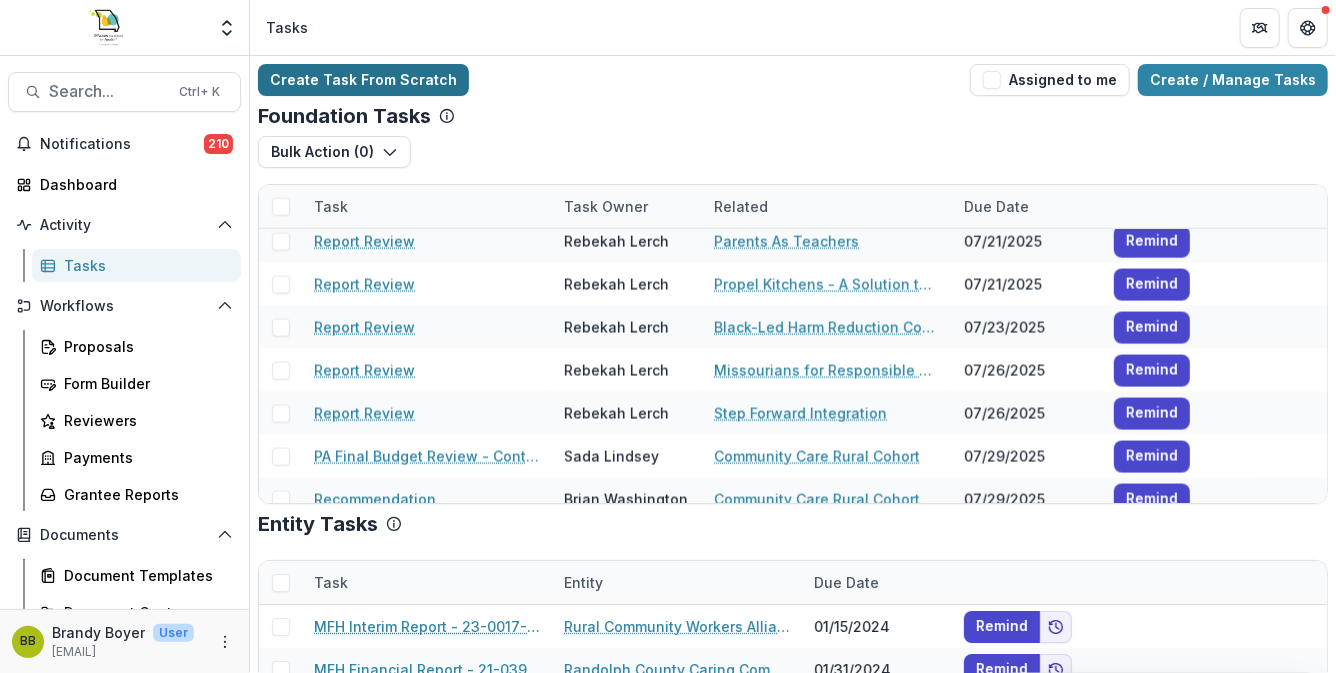 click on "Create Task From Scratch" at bounding box center [363, 80] 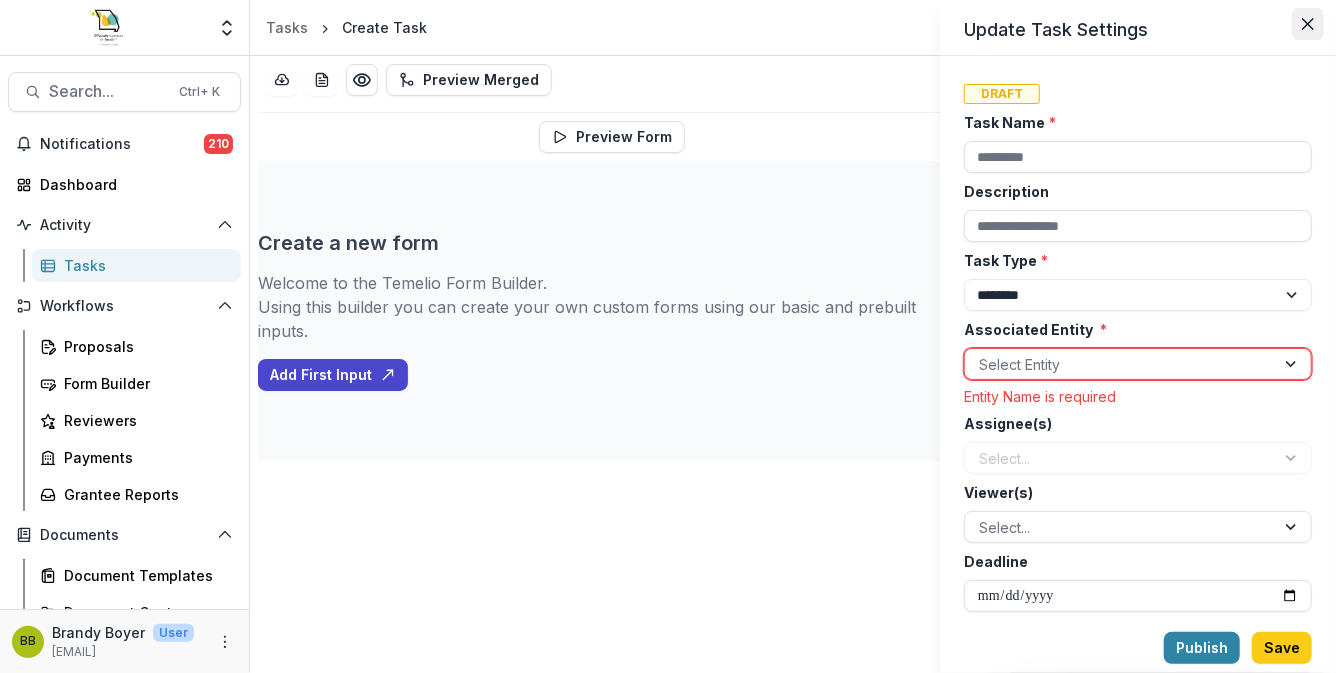 click at bounding box center [1308, 24] 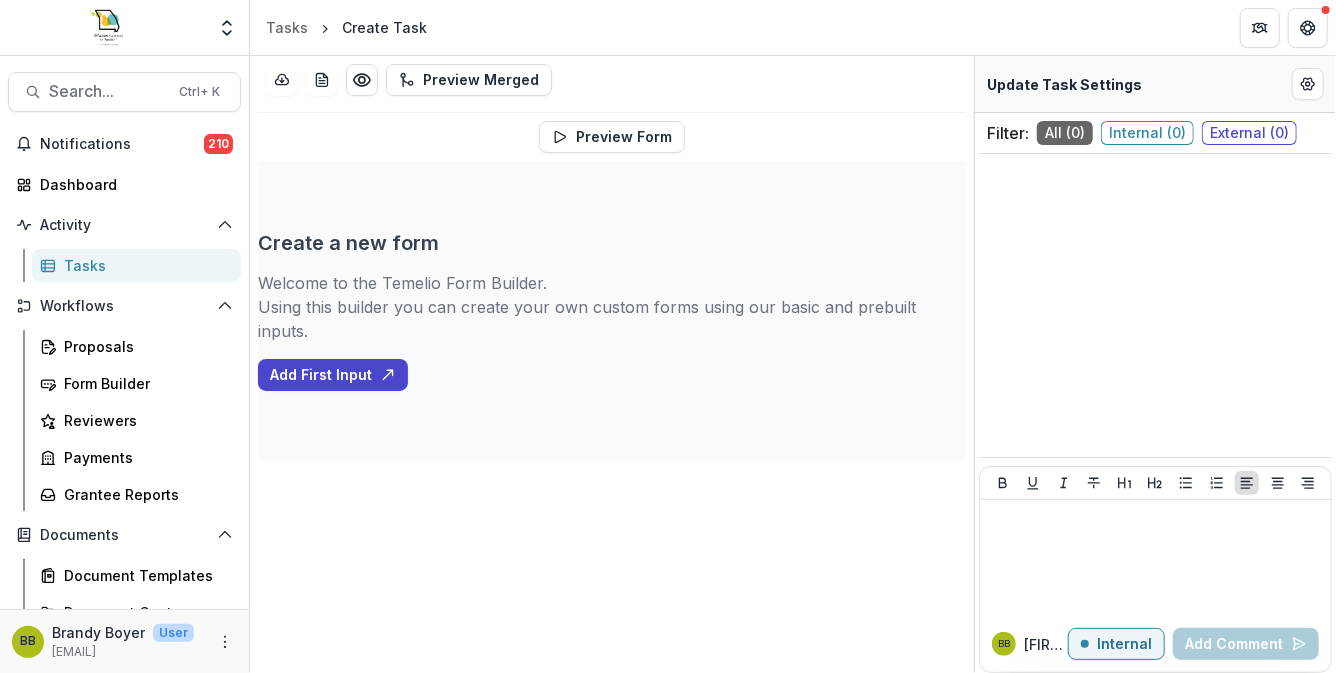 click on "Preview Form Create a new form Welcome to the Temelio Form Builder. Using this builder you can create your own custom forms using our basic and prebuilt inputs. Add First Input
To pick up a draggable item, press the space bar.
While dragging, use the arrow keys to move the item.
Press space again to drop the item in its new position, or press escape to cancel.
To pick up a draggable item, press the space bar.
While dragging, use the arrow keys to move the item.
Press space again to drop the item in its new position, or press escape to cancel." at bounding box center [612, 291] 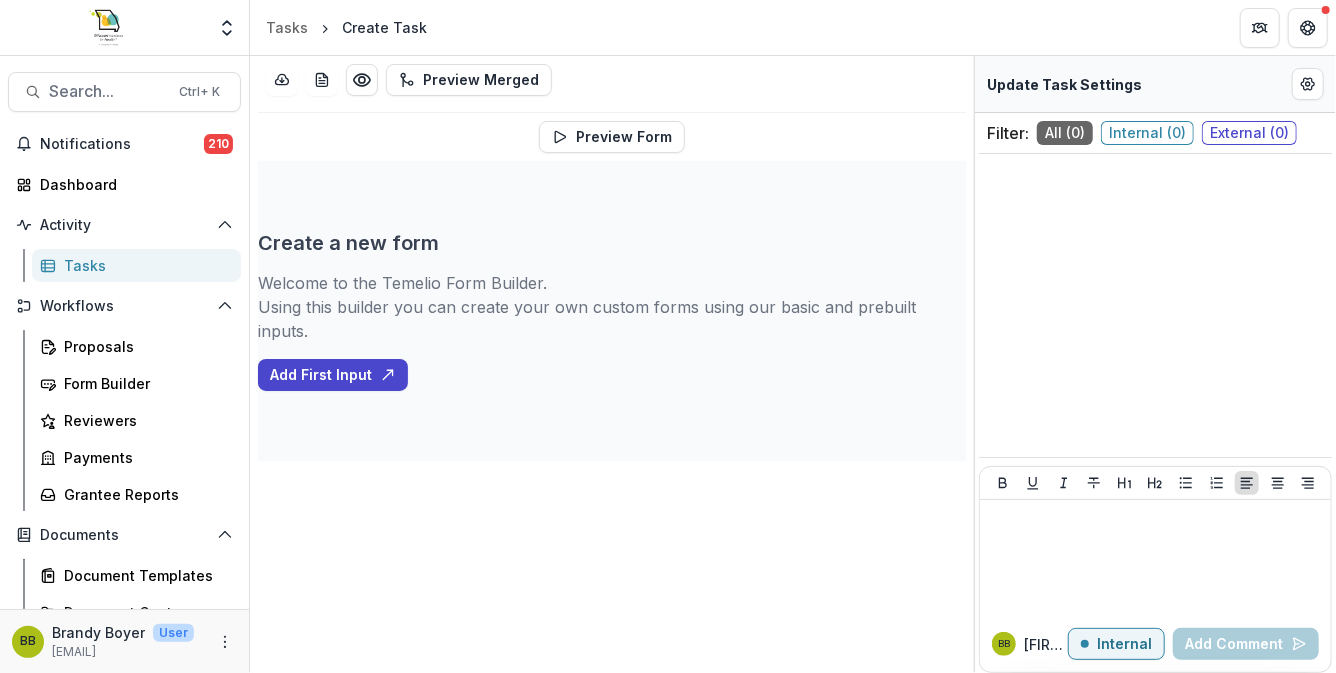 click on "Tasks" at bounding box center (144, 265) 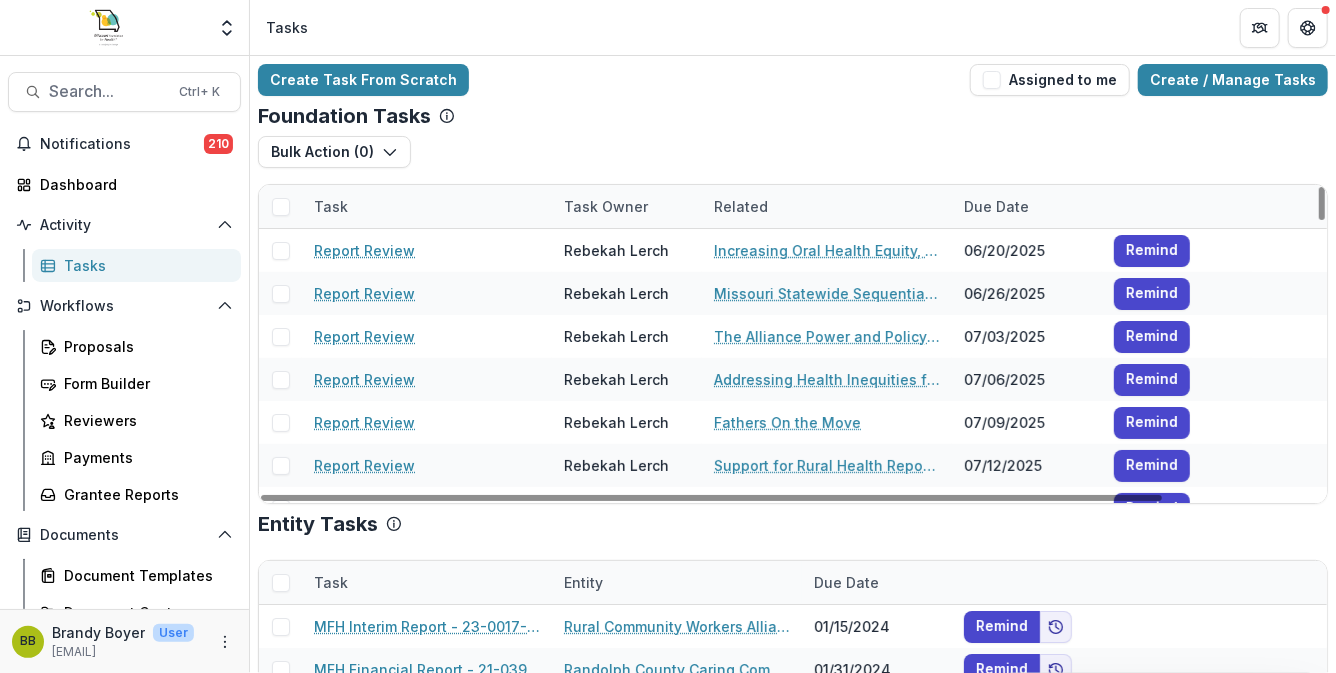 click on "Tasks" at bounding box center [793, 27] 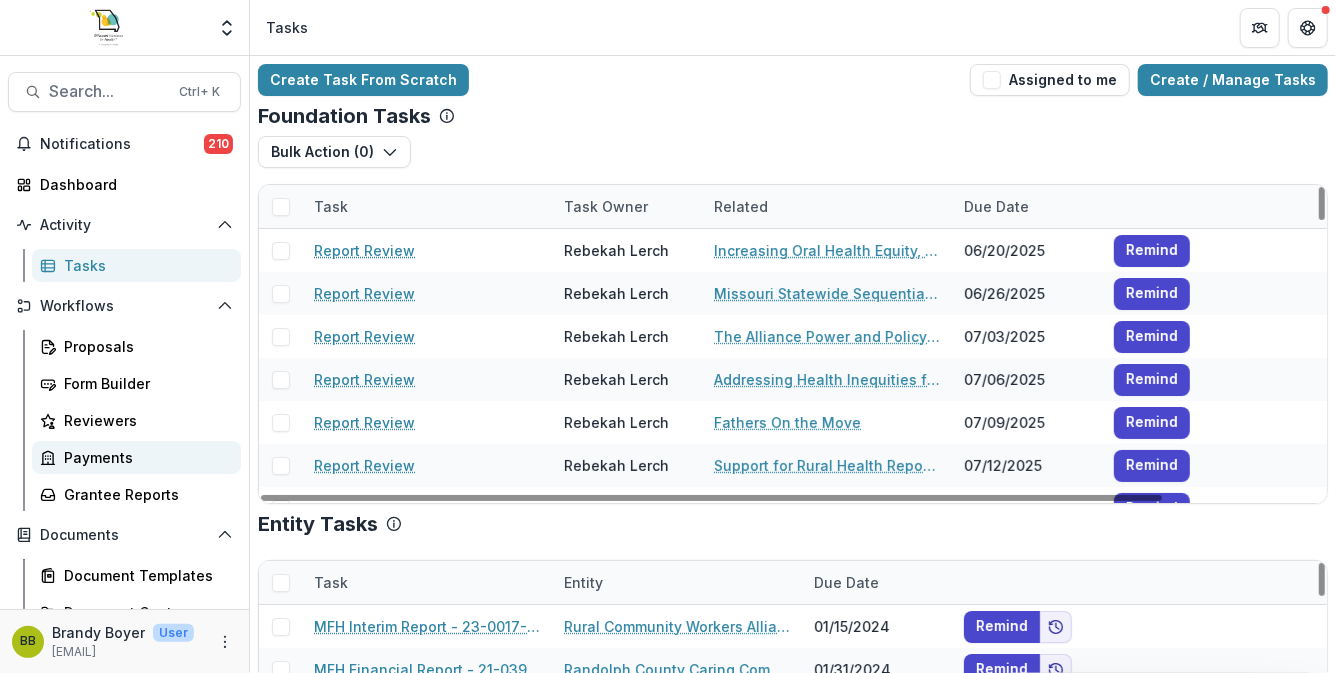 click on "Payments" at bounding box center (144, 457) 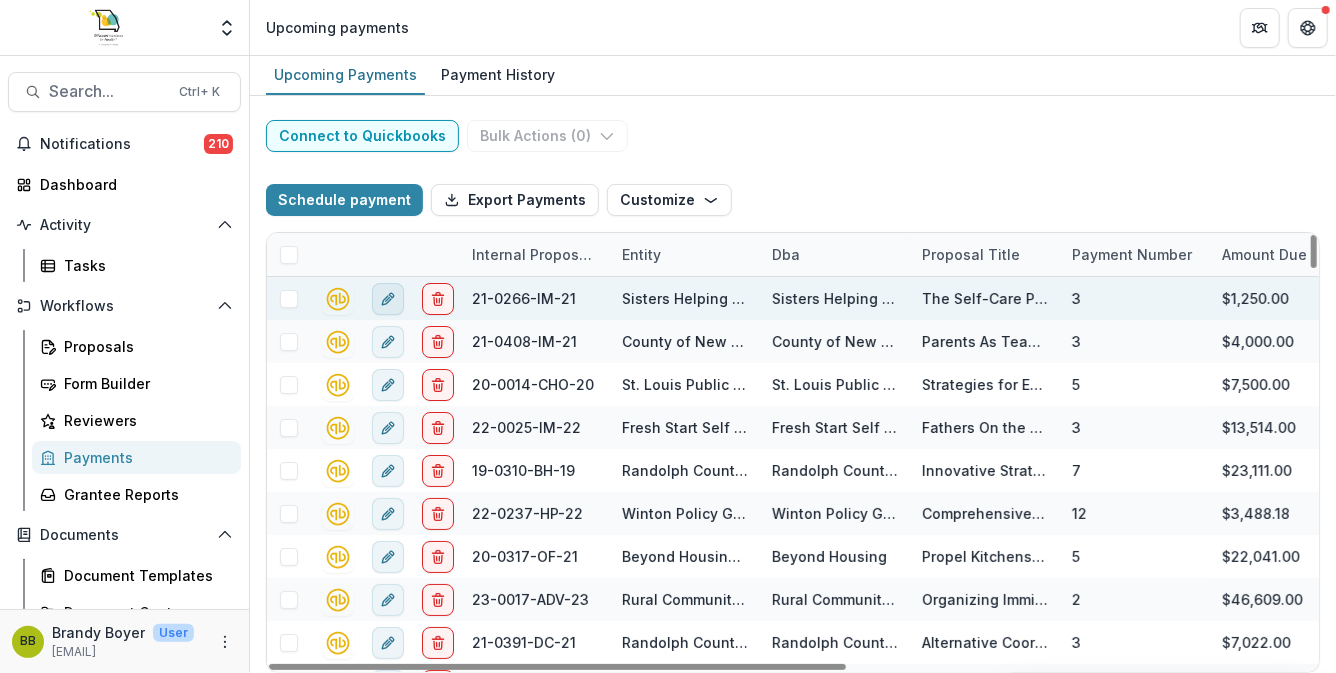 click 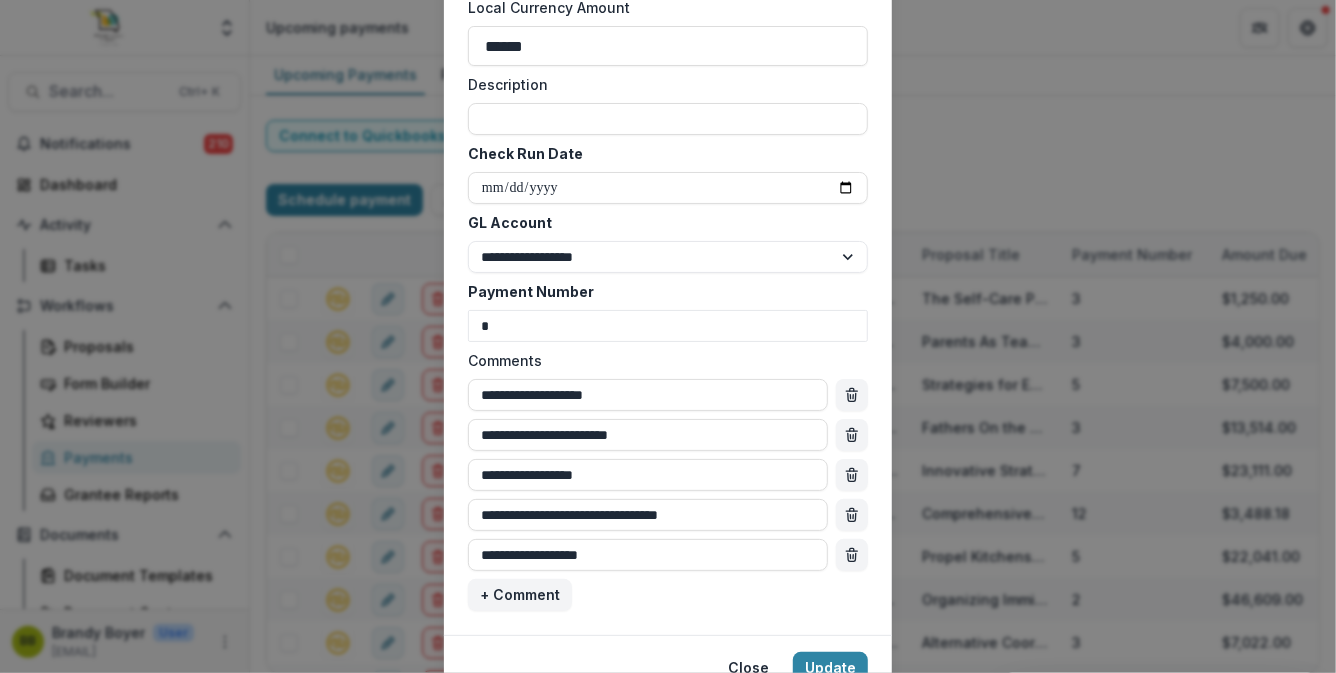 scroll, scrollTop: 1099, scrollLeft: 0, axis: vertical 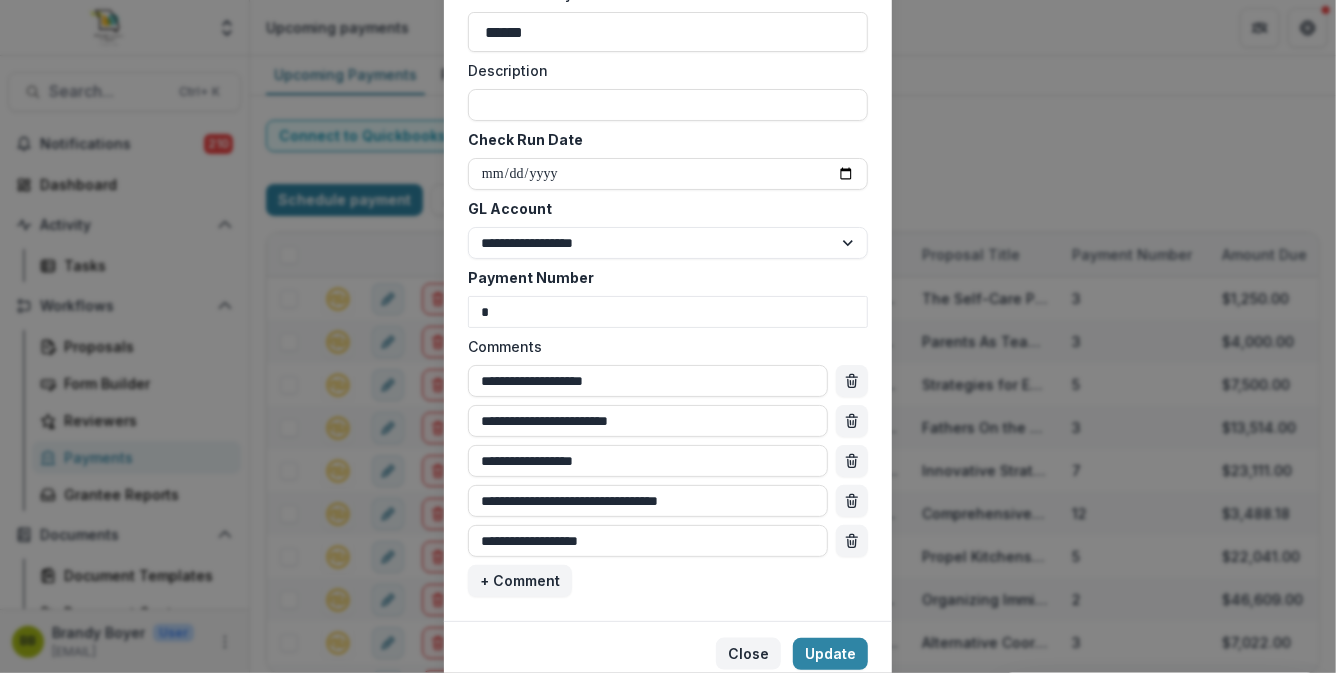 click on "Close" at bounding box center [748, 654] 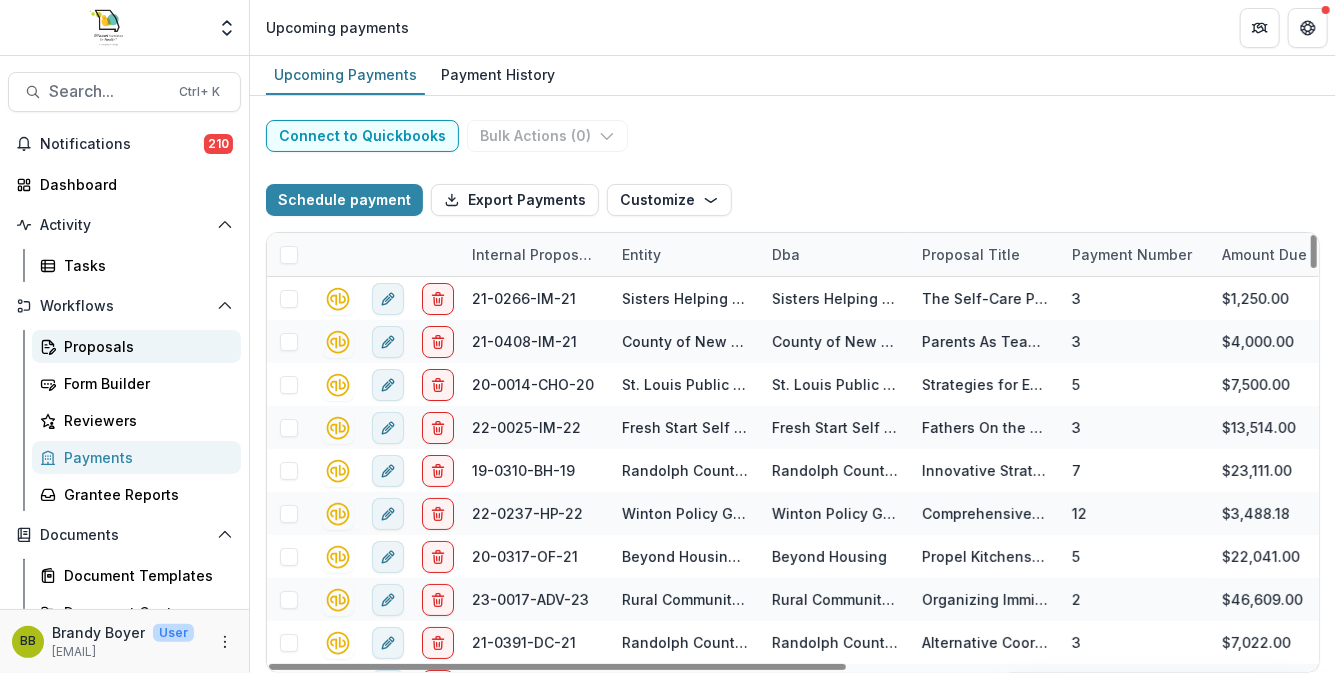 click on "Proposals" at bounding box center [144, 346] 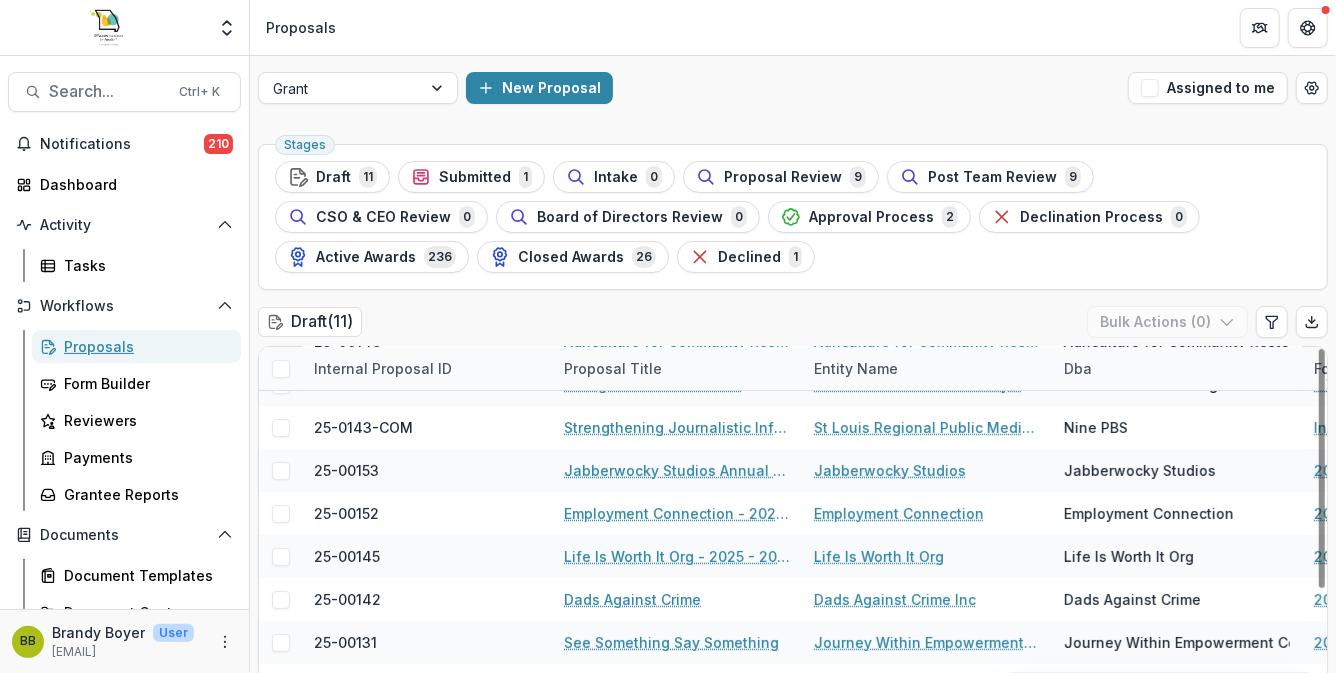 scroll, scrollTop: 0, scrollLeft: 0, axis: both 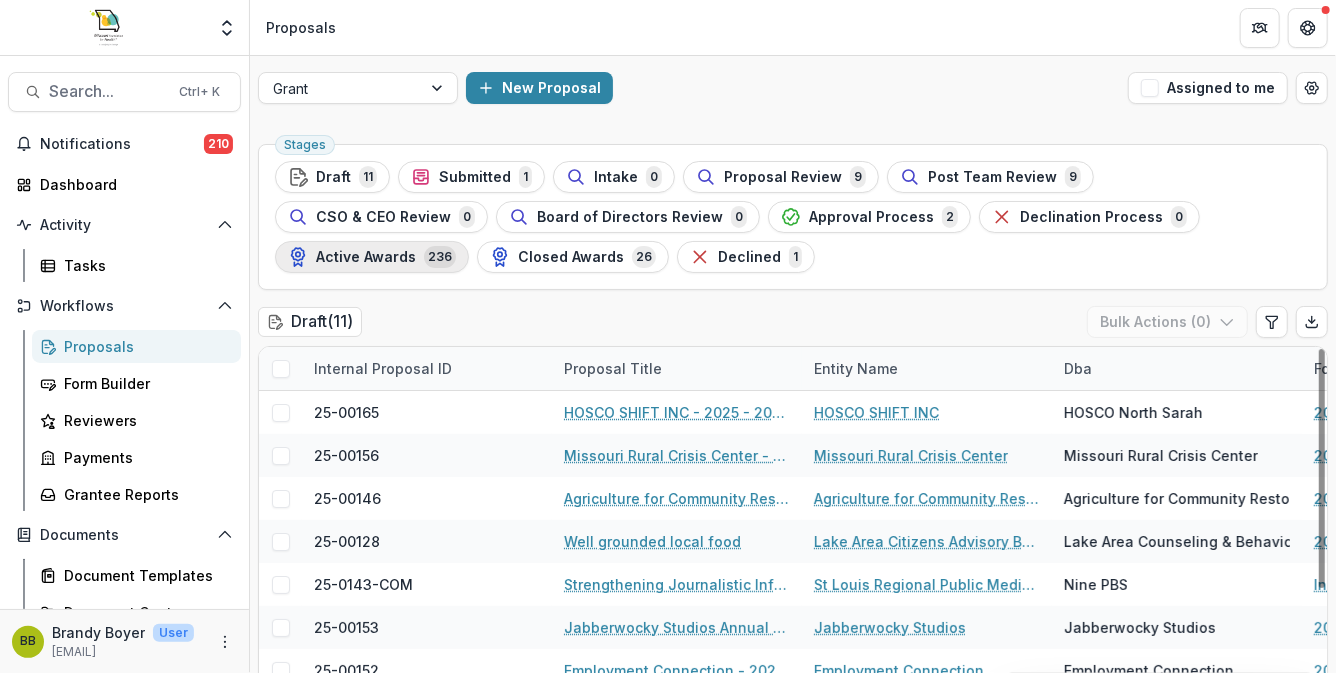 click on "Active Awards 236" at bounding box center (372, 257) 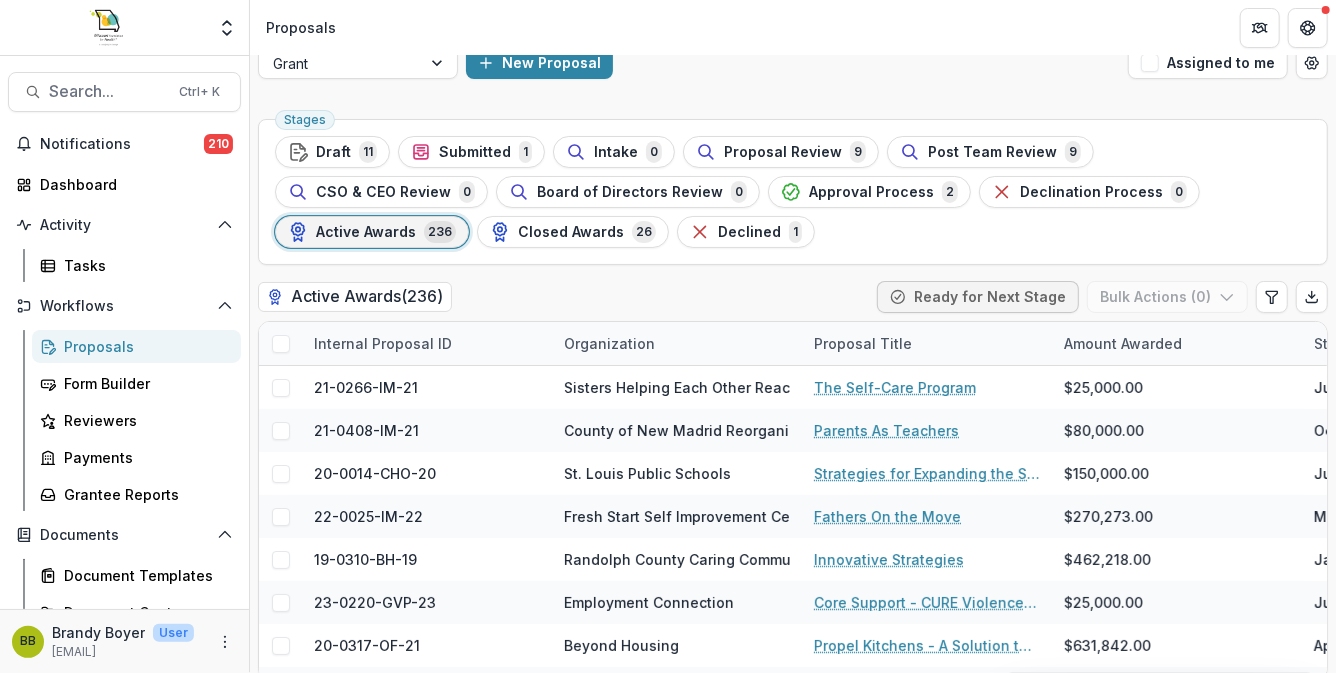 scroll, scrollTop: 39, scrollLeft: 0, axis: vertical 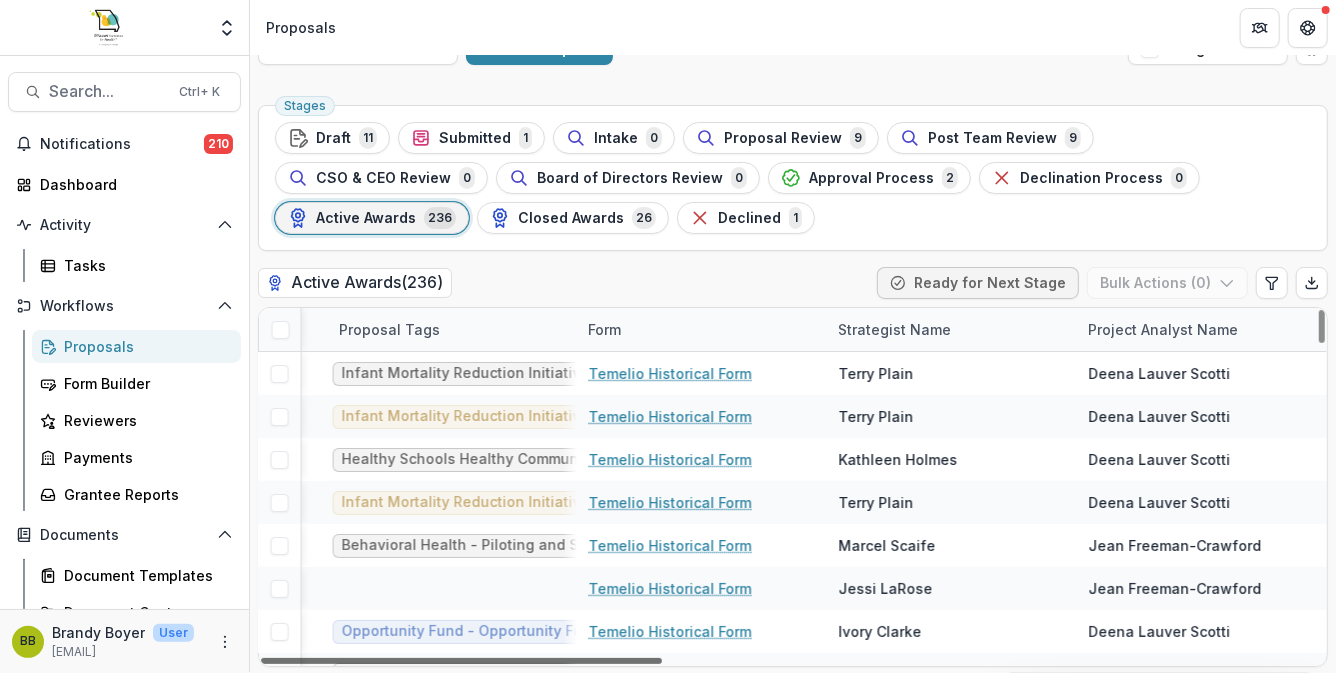 drag, startPoint x: 641, startPoint y: 663, endPoint x: 1334, endPoint y: 713, distance: 694.8014 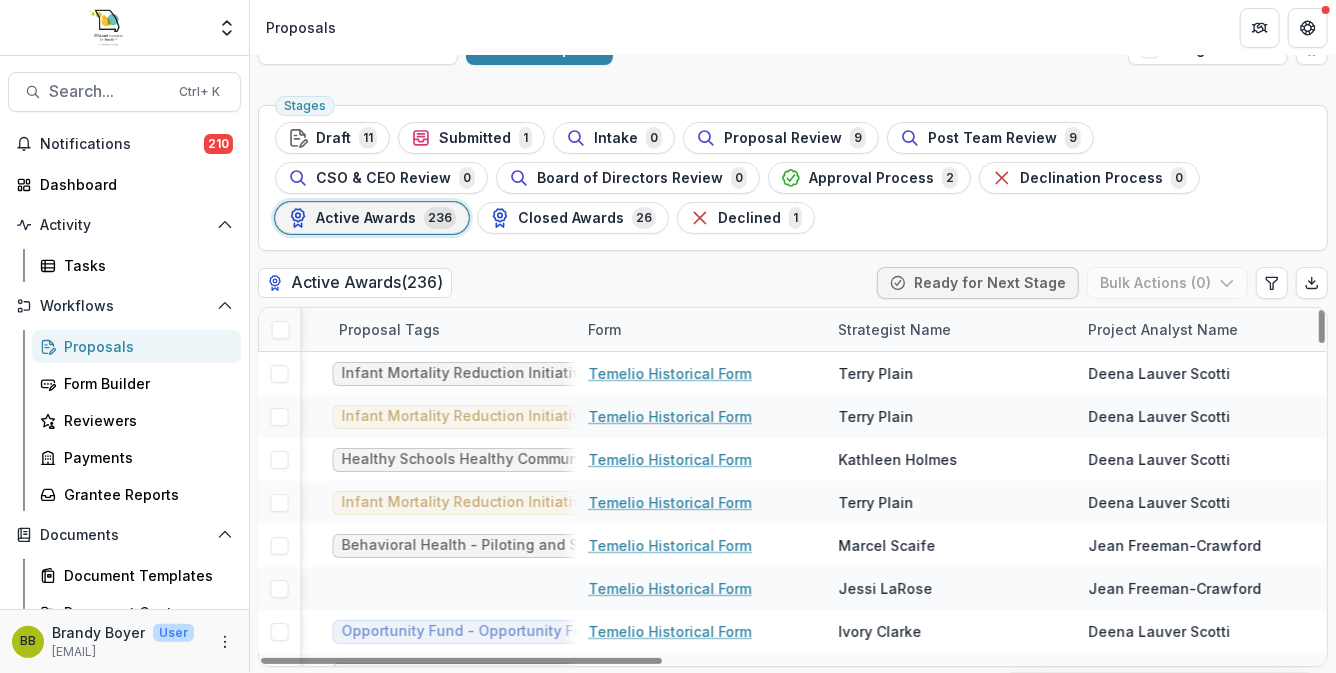 click on "Form" at bounding box center [605, 329] 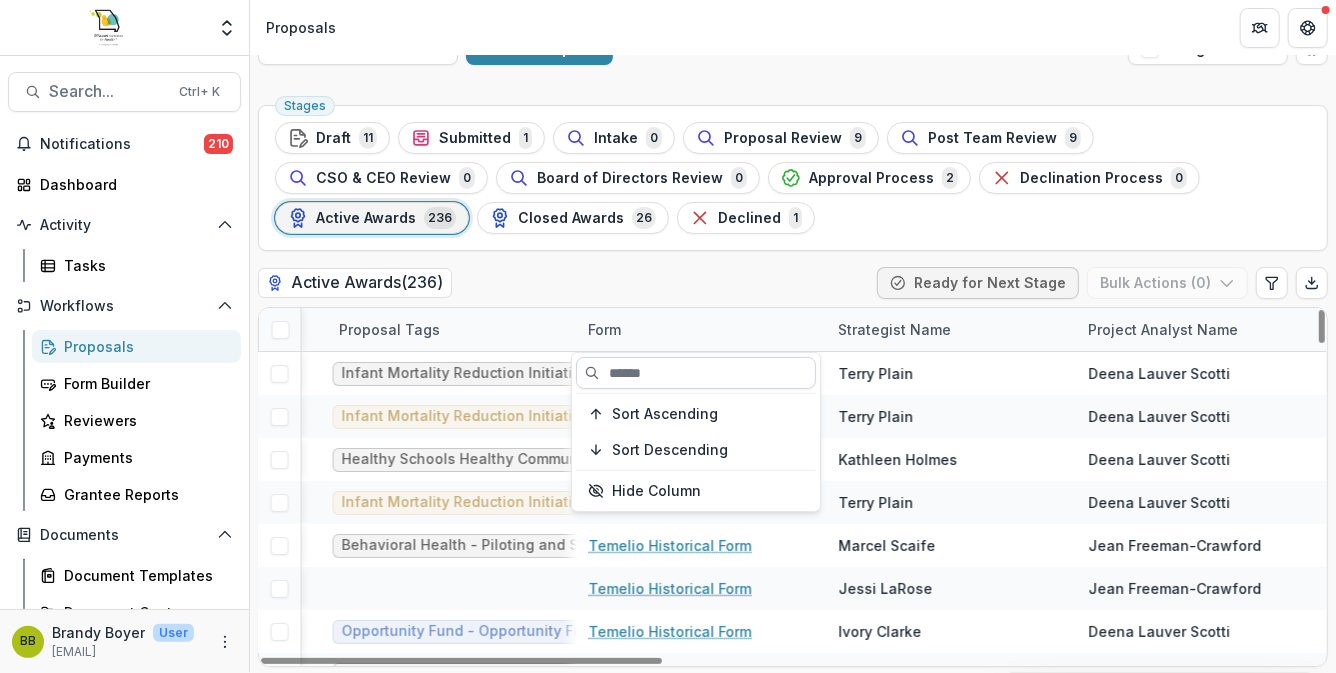 click at bounding box center [696, 373] 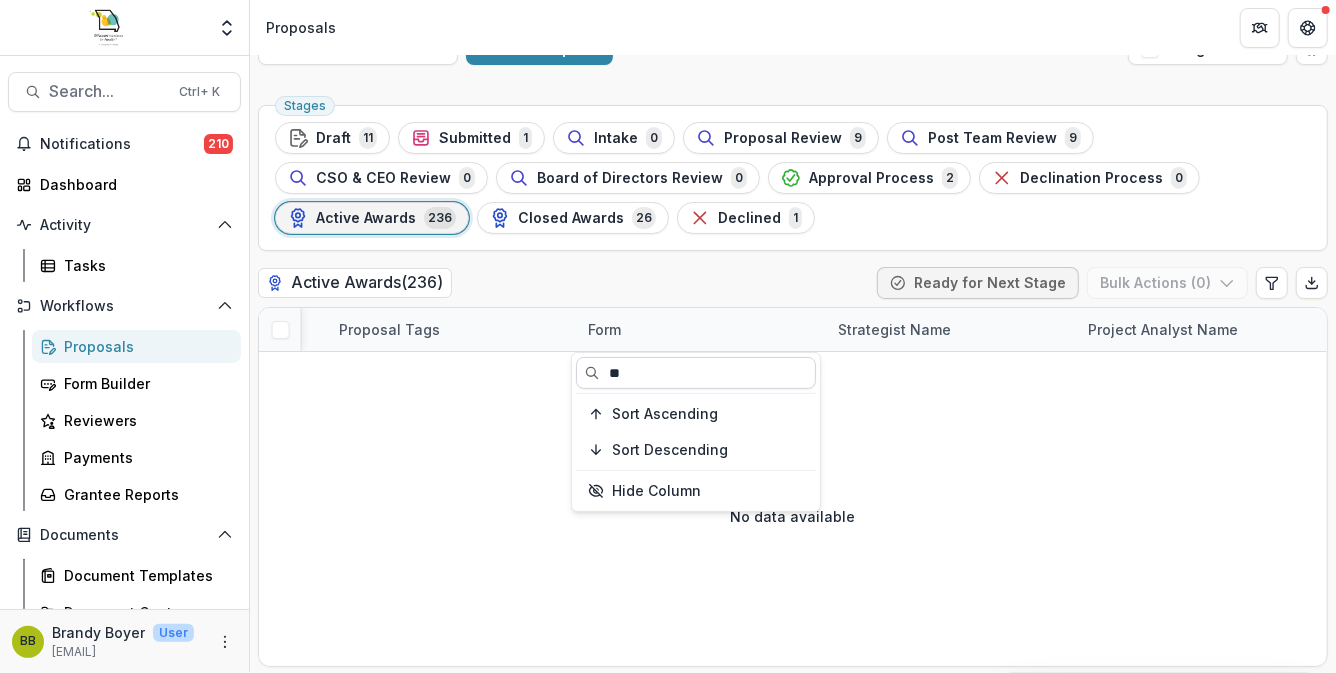 type on "*" 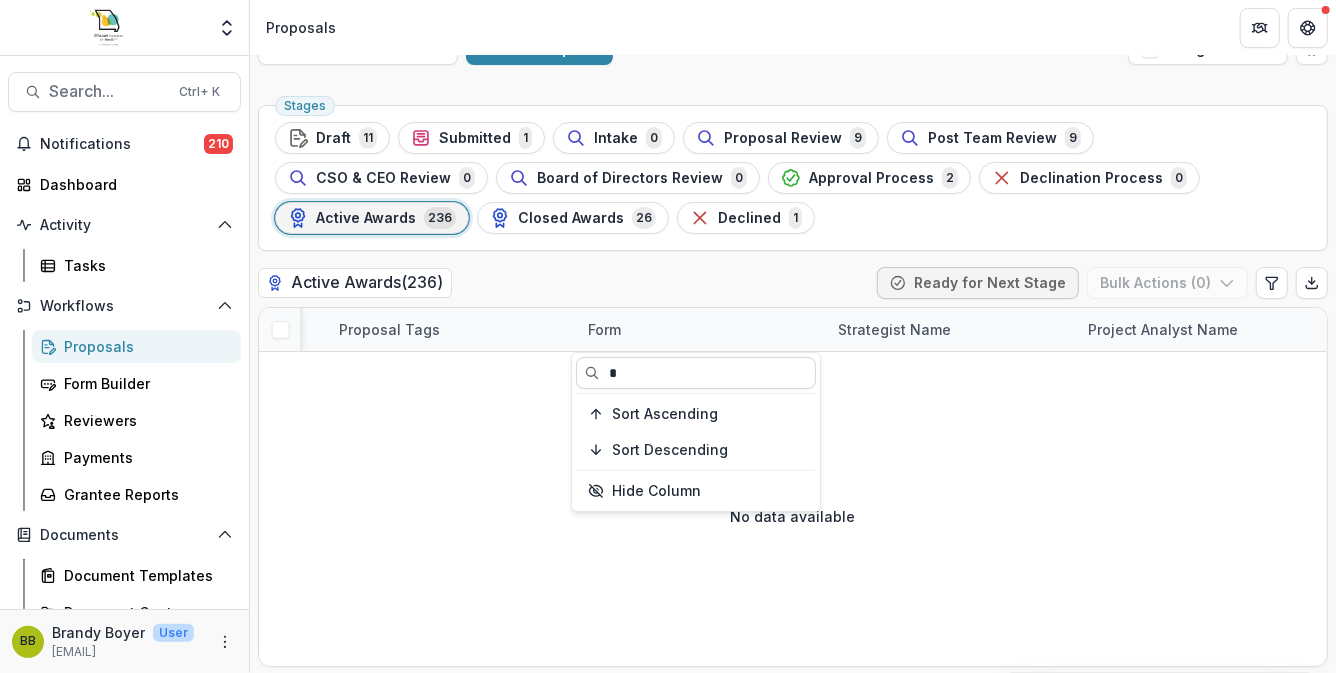 type 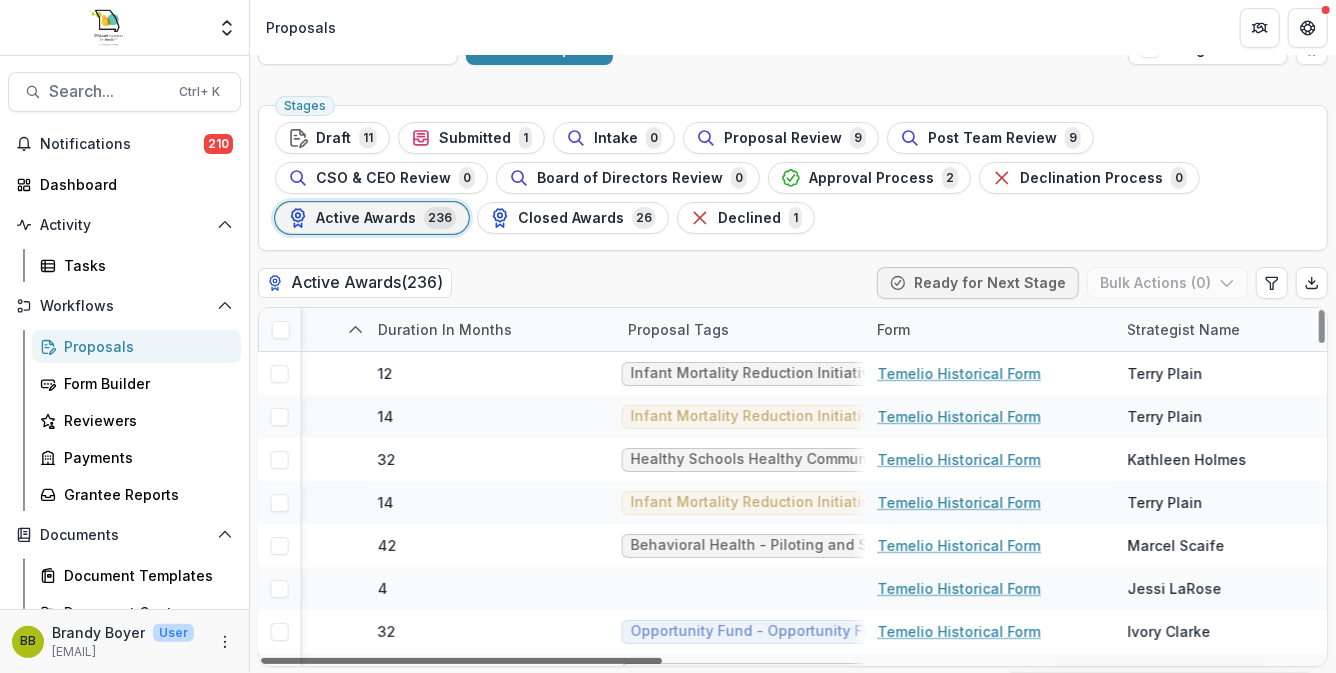 scroll, scrollTop: 0, scrollLeft: 1729, axis: horizontal 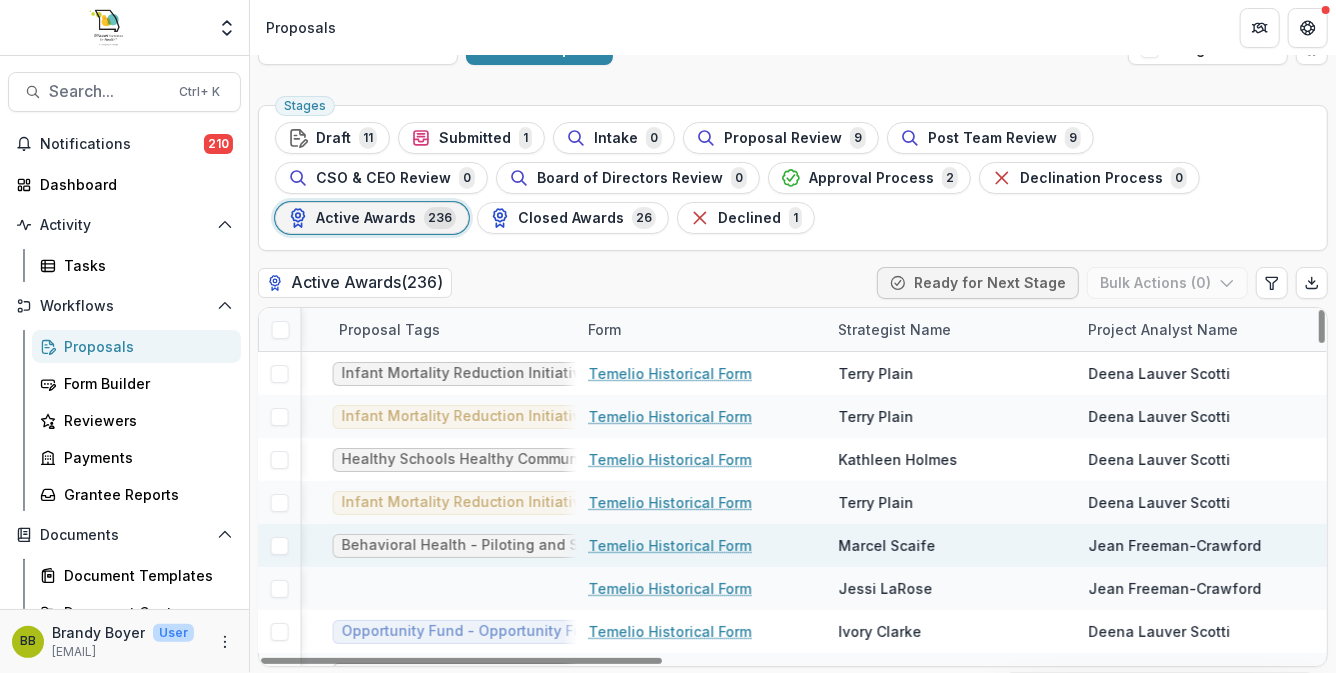 drag, startPoint x: 944, startPoint y: 663, endPoint x: 1272, endPoint y: 558, distance: 344.39658 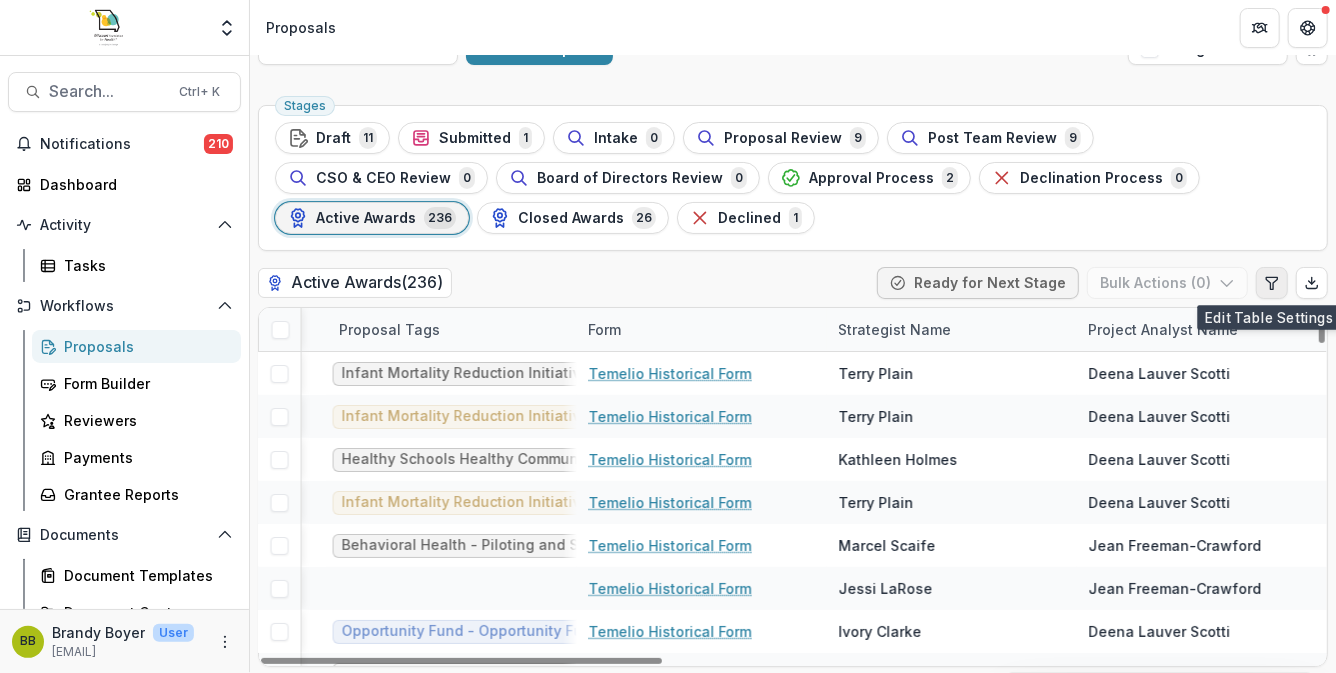 click 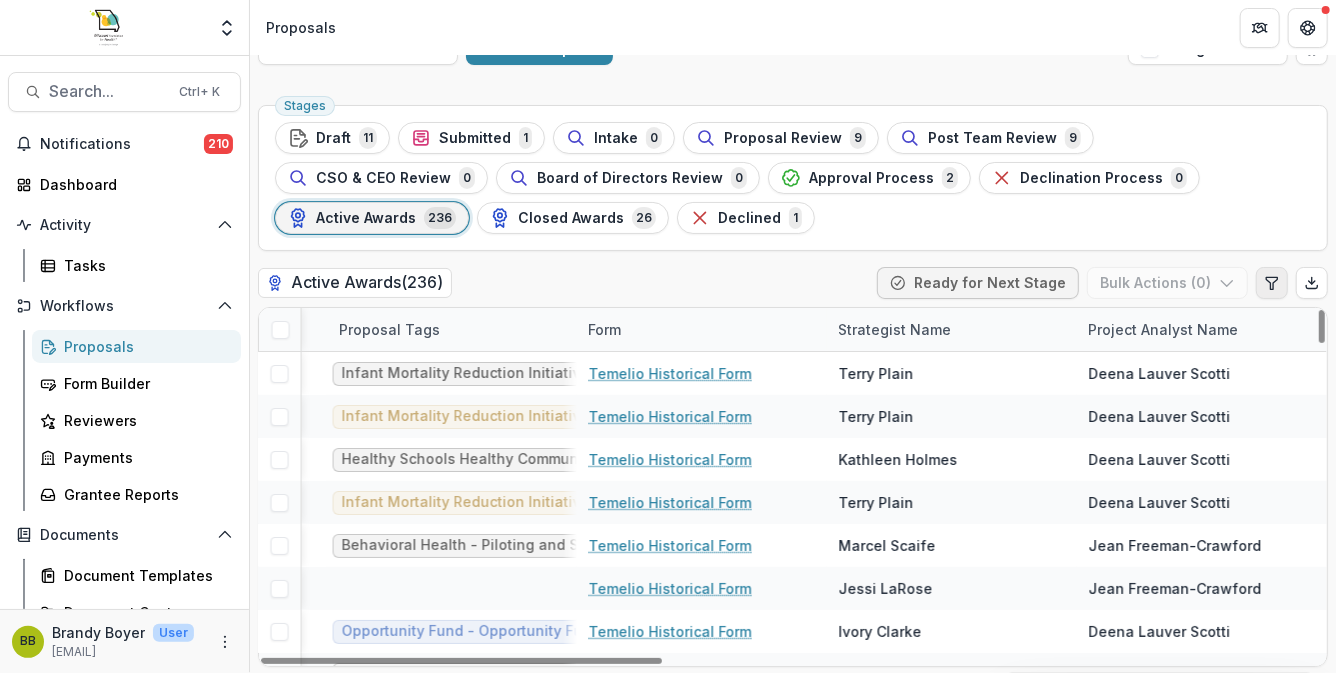 select on "******" 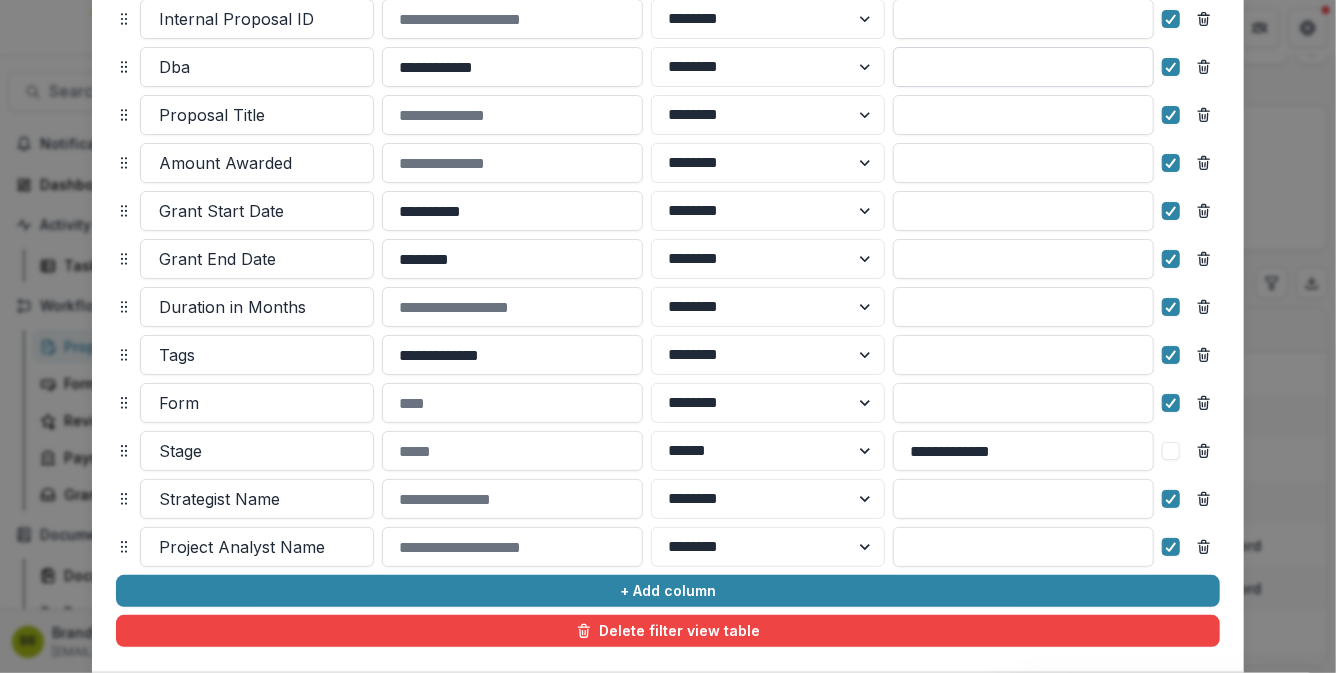 scroll, scrollTop: 400, scrollLeft: 0, axis: vertical 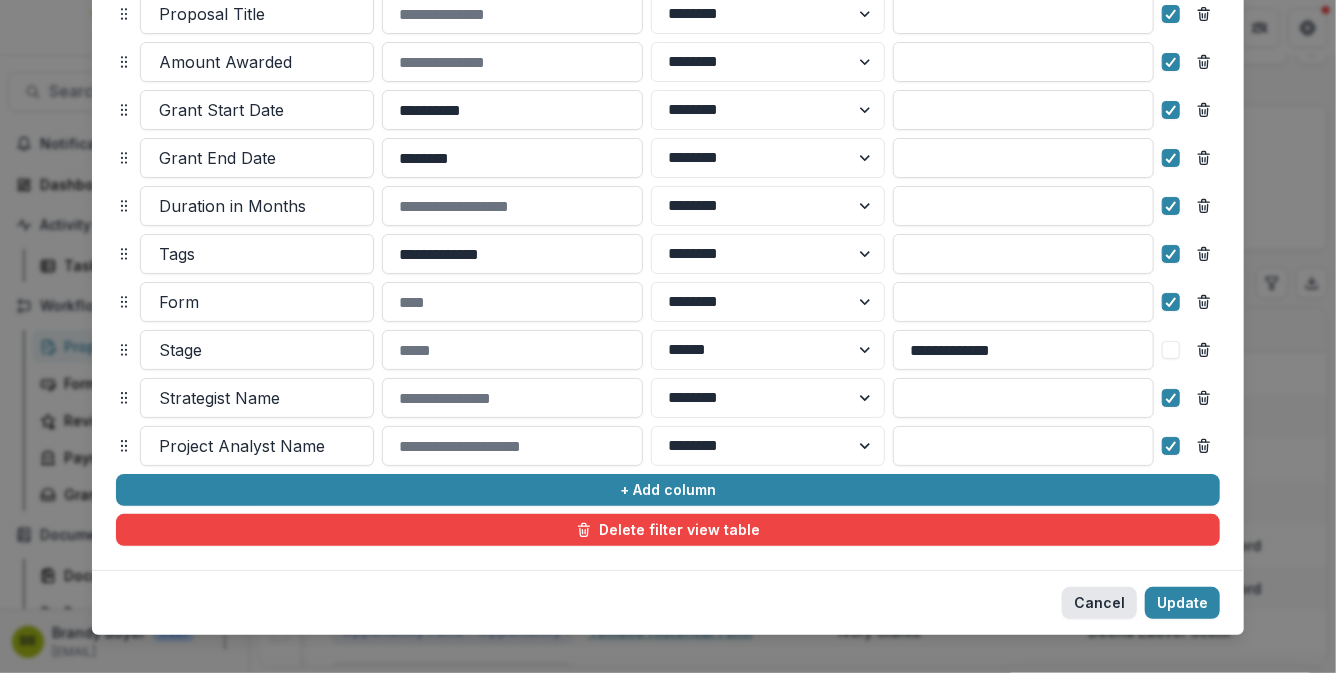 click on "Cancel" at bounding box center [1099, 603] 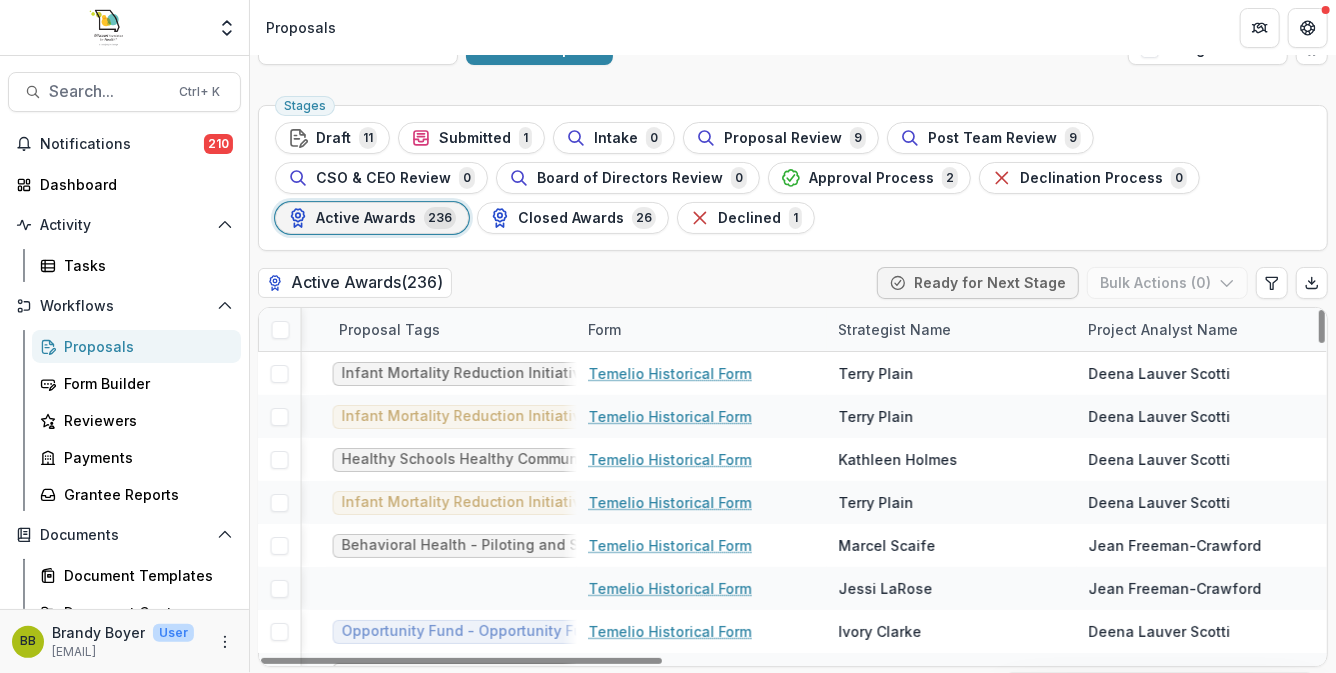 click on "Project Analyst Name" at bounding box center [1164, 329] 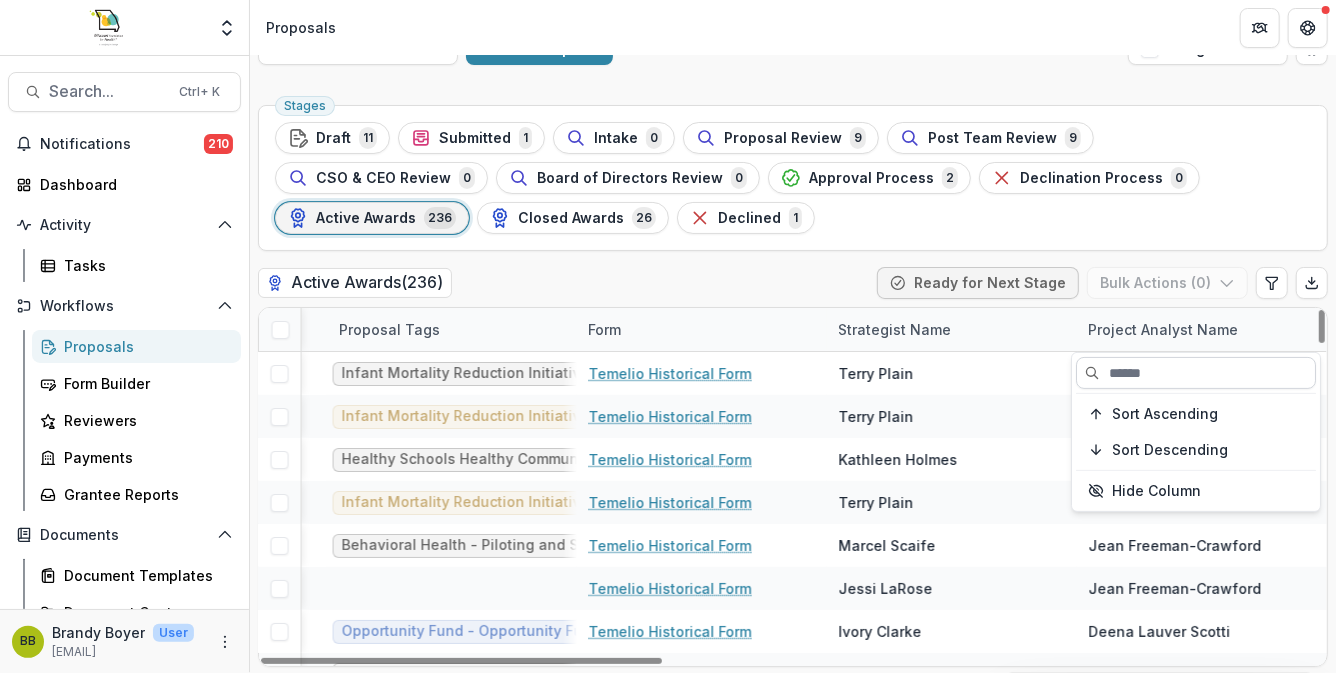 click at bounding box center (1196, 373) 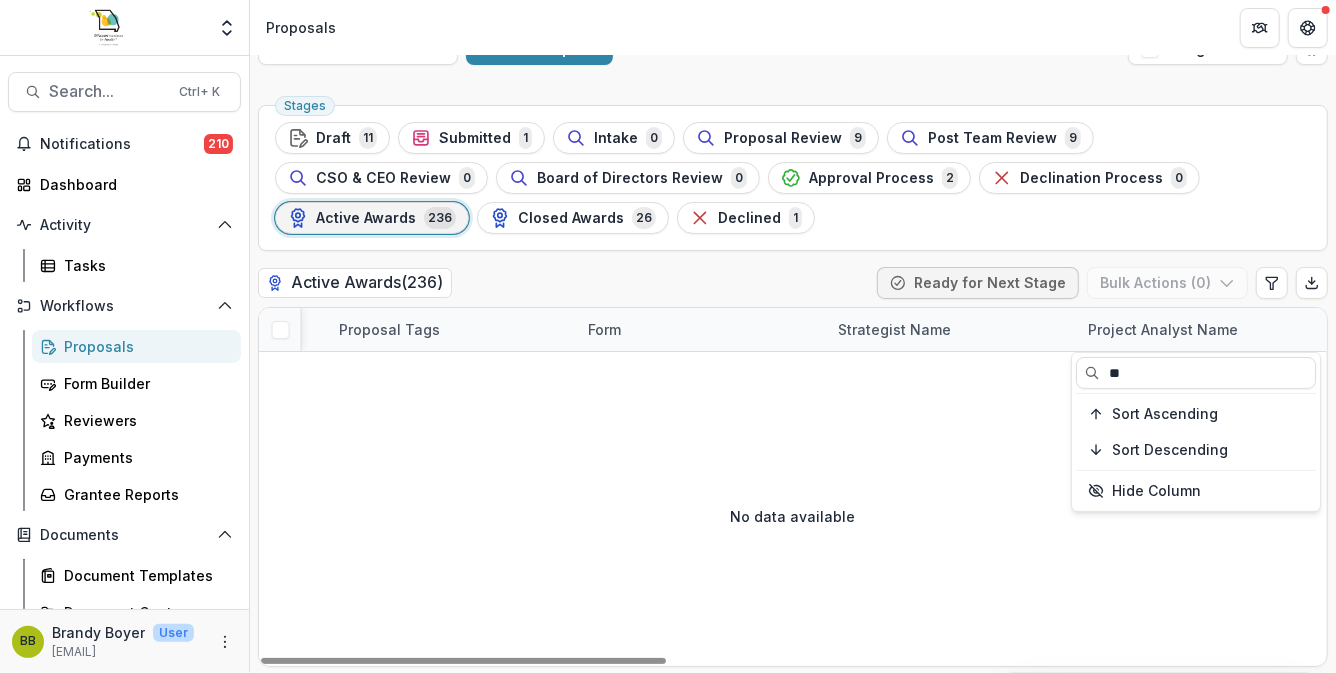 type on "*" 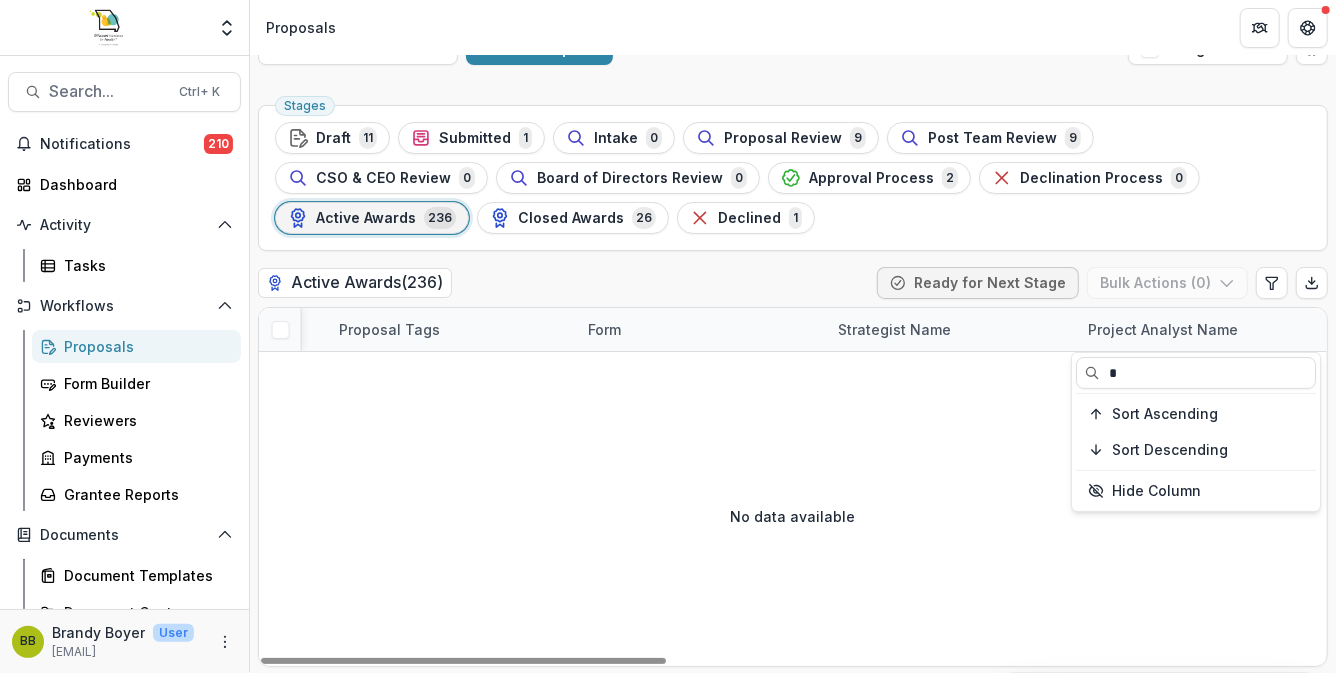 type 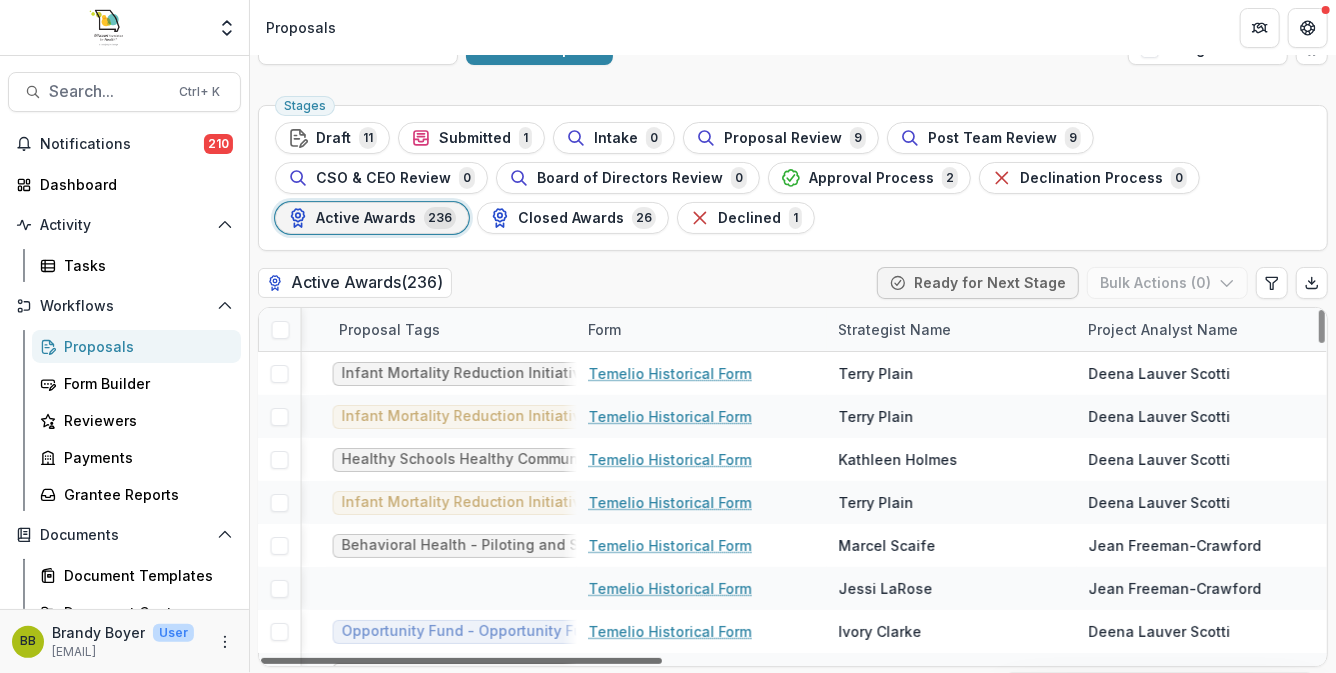 drag, startPoint x: 1069, startPoint y: 663, endPoint x: 1139, endPoint y: 677, distance: 71.38628 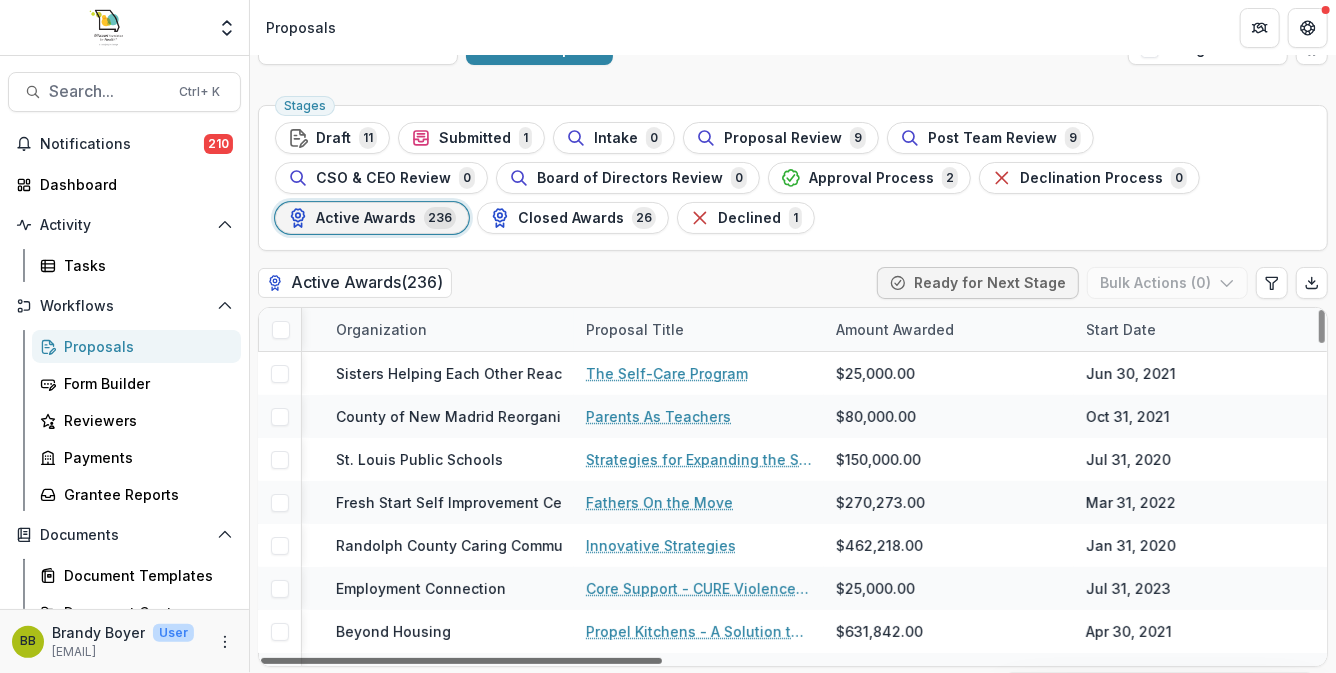 scroll, scrollTop: 0, scrollLeft: 1729, axis: horizontal 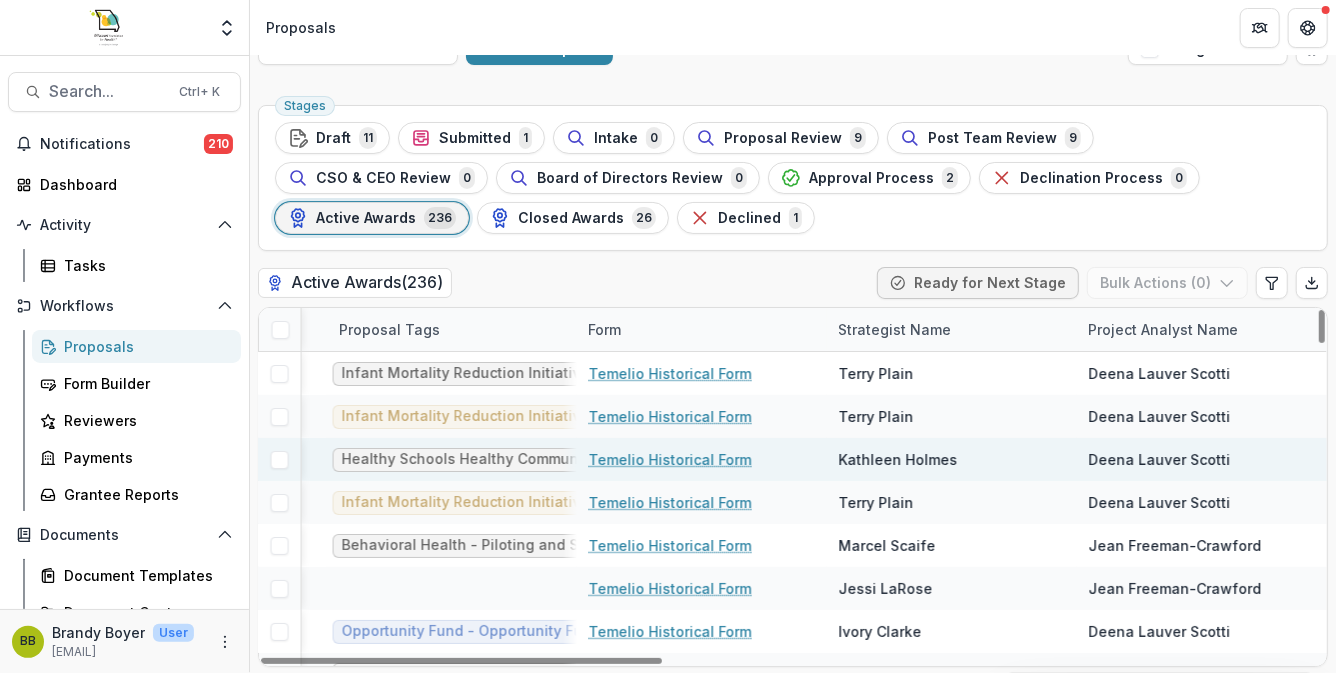 drag, startPoint x: 1059, startPoint y: 660, endPoint x: 1300, endPoint y: 444, distance: 323.63095 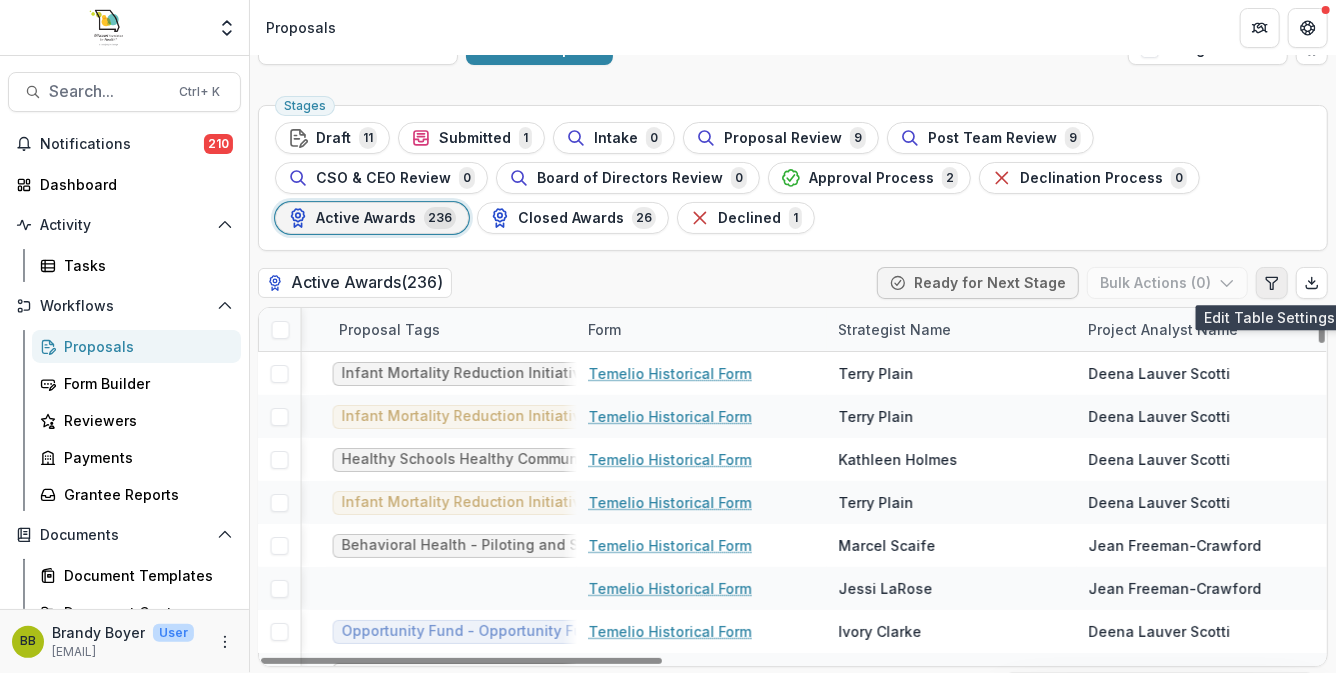 click 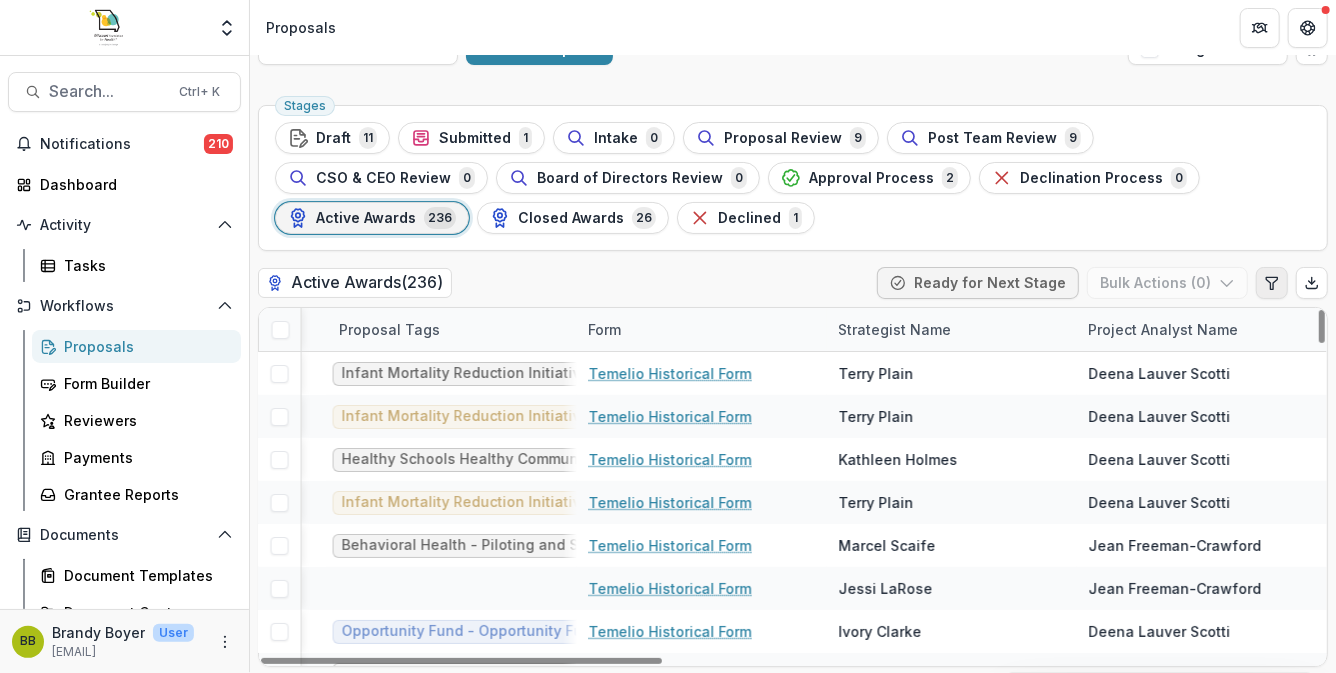 select on "******" 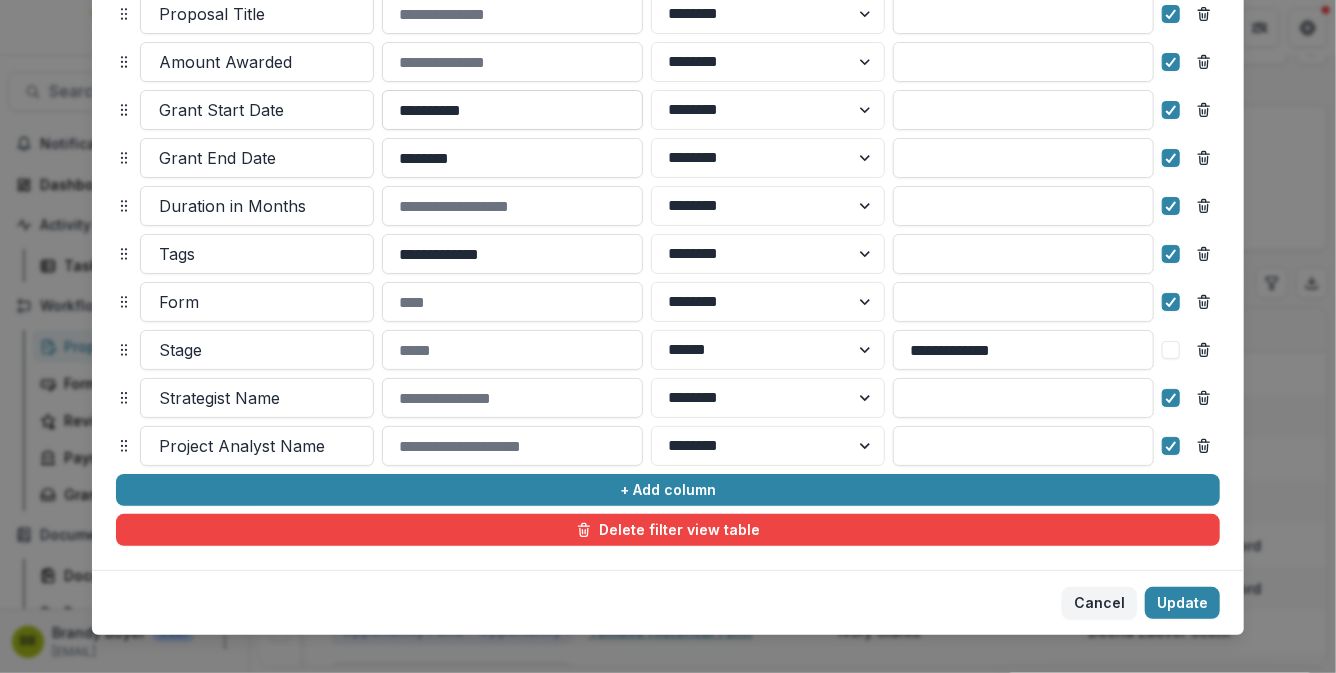 scroll, scrollTop: 425, scrollLeft: 0, axis: vertical 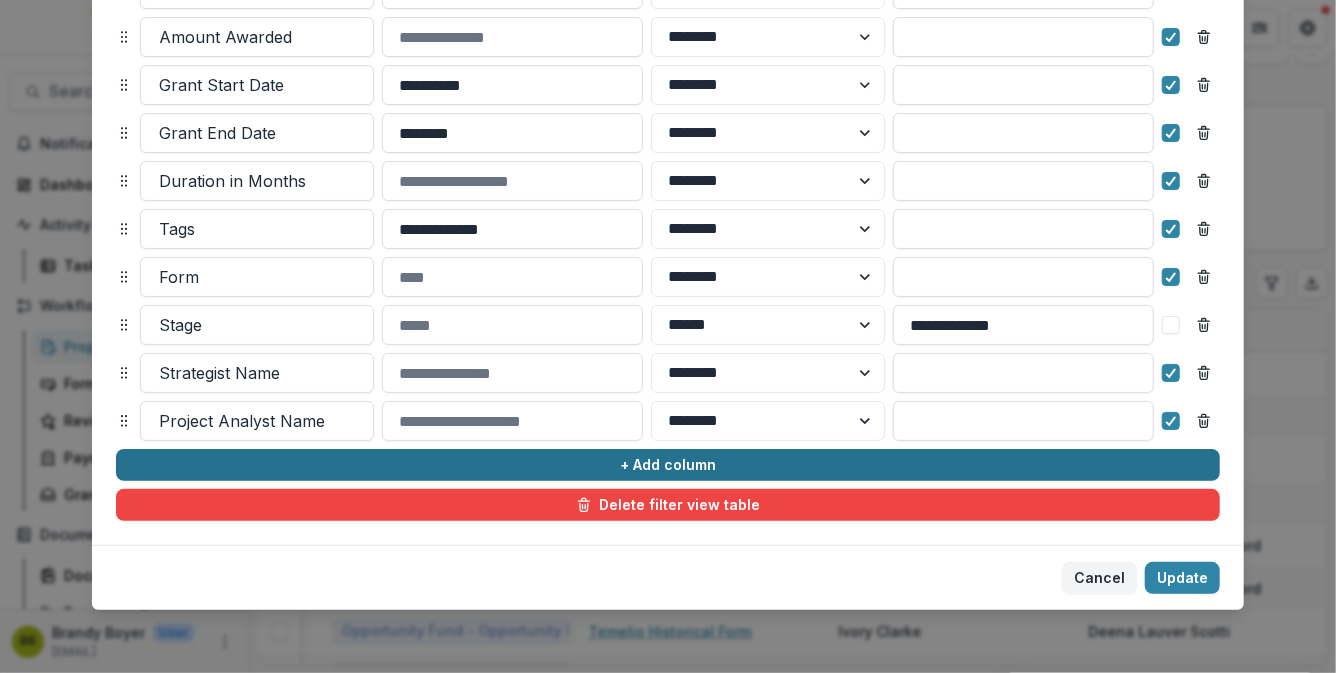 click on "+ Add column" at bounding box center [668, 465] 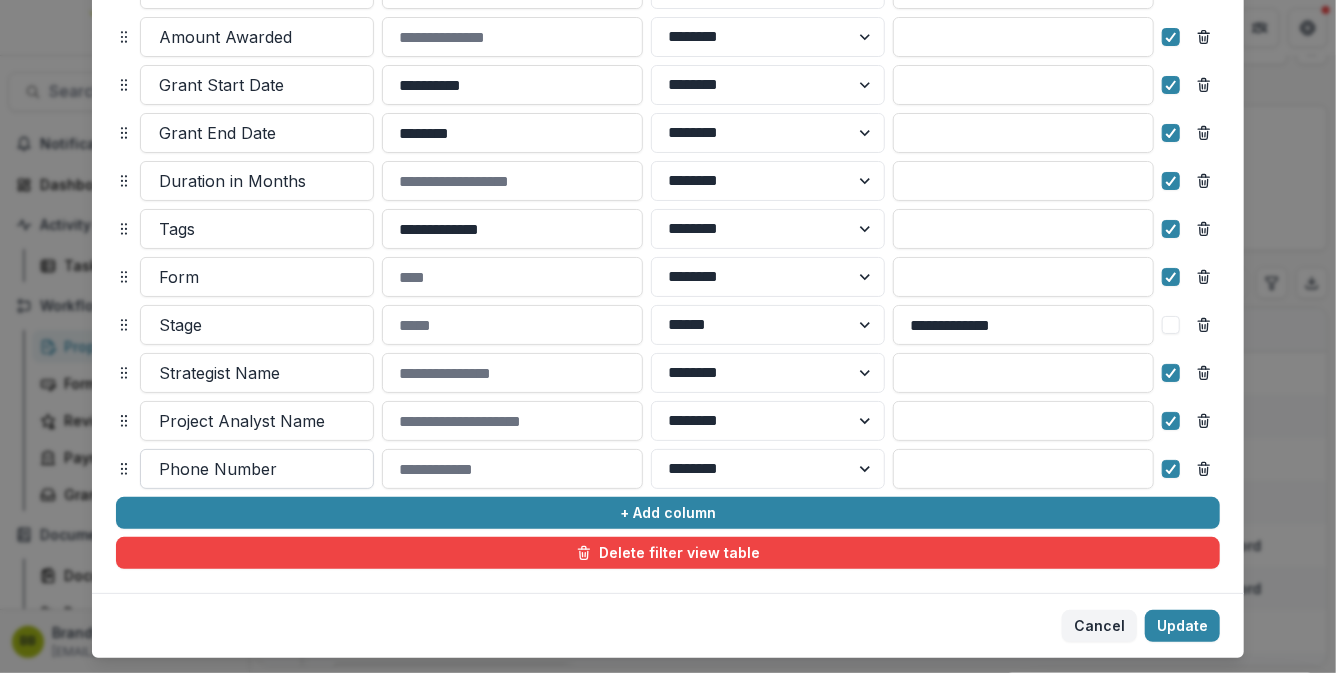 click at bounding box center (257, 469) 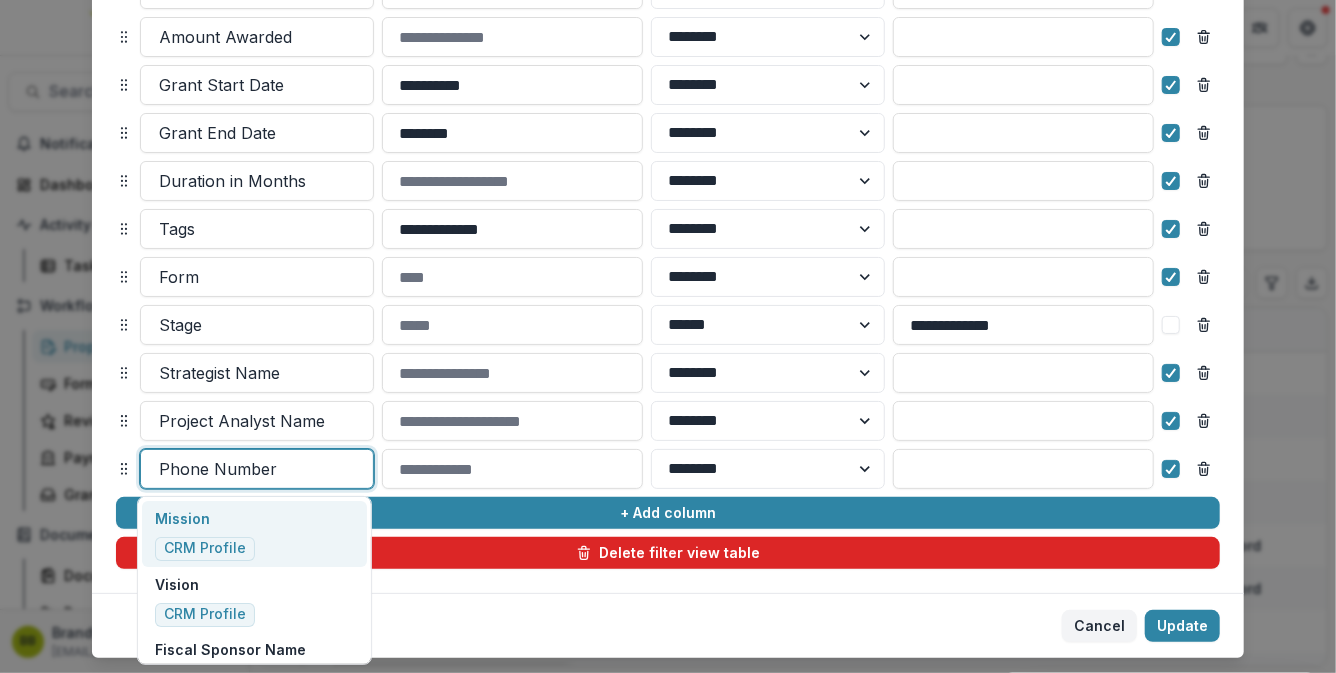 click 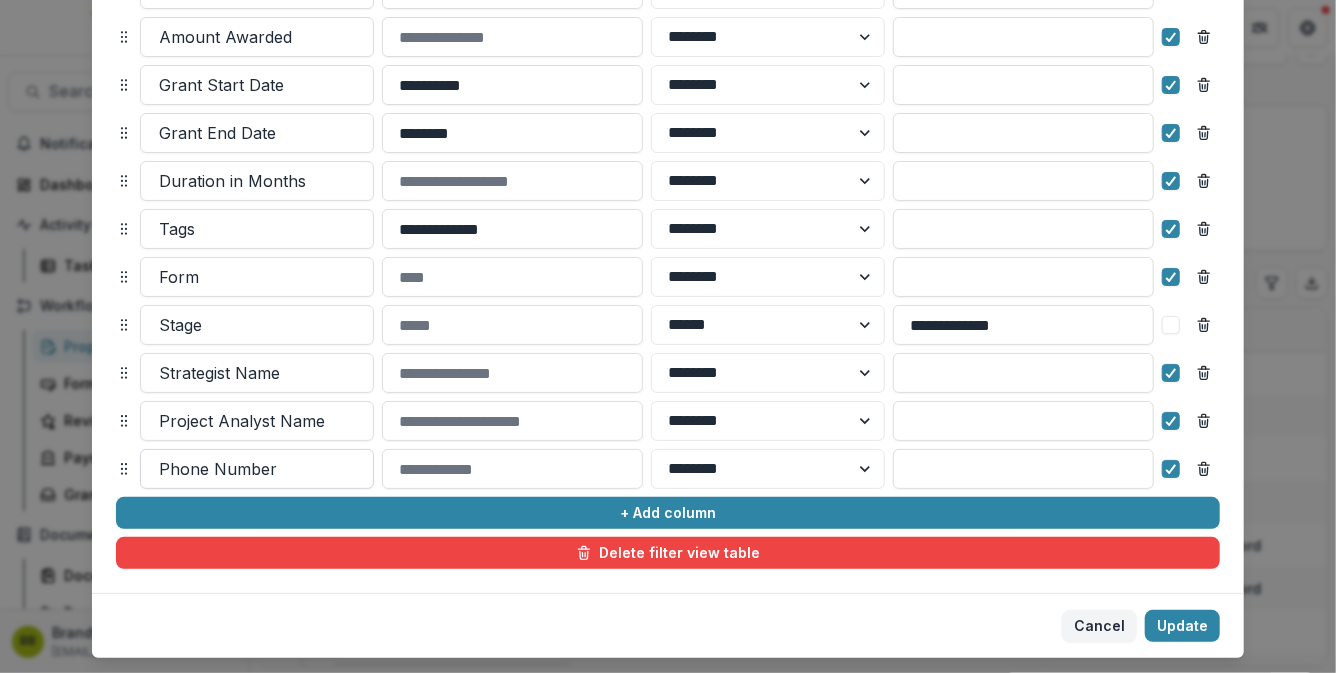 scroll, scrollTop: 473, scrollLeft: 0, axis: vertical 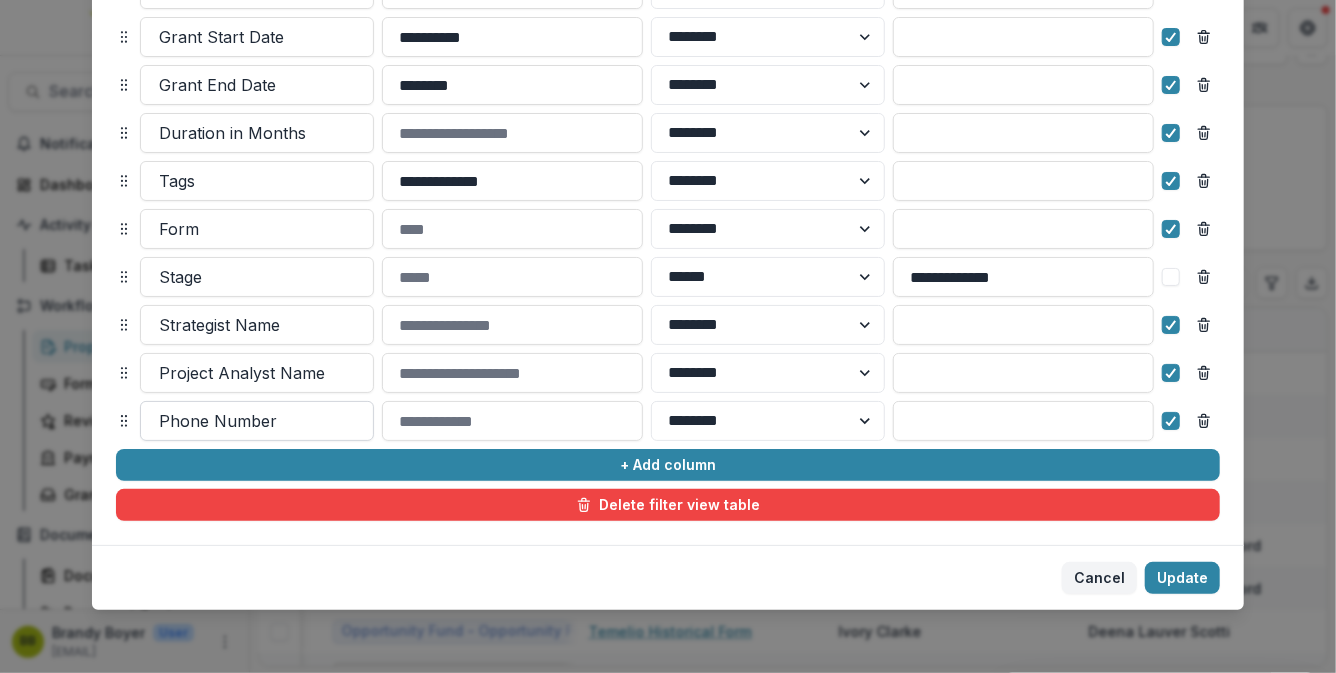 click at bounding box center (257, 421) 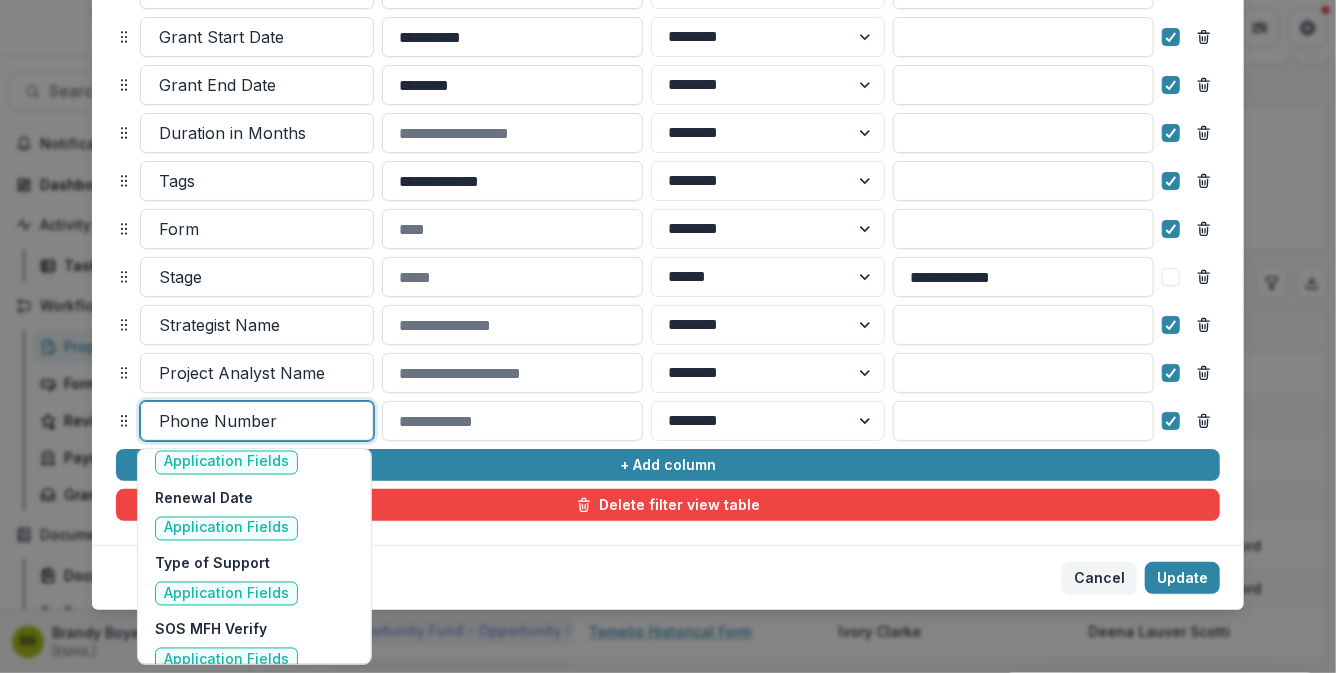 scroll, scrollTop: 33426, scrollLeft: 0, axis: vertical 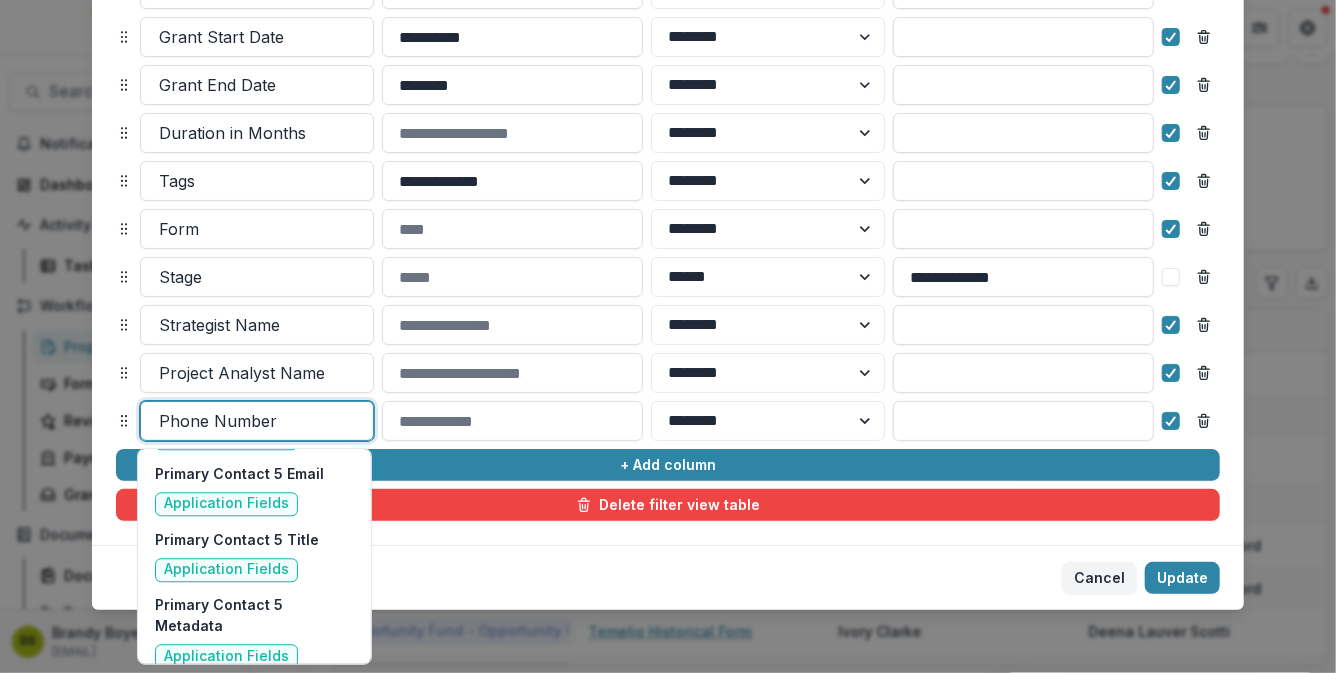 click at bounding box center [257, 421] 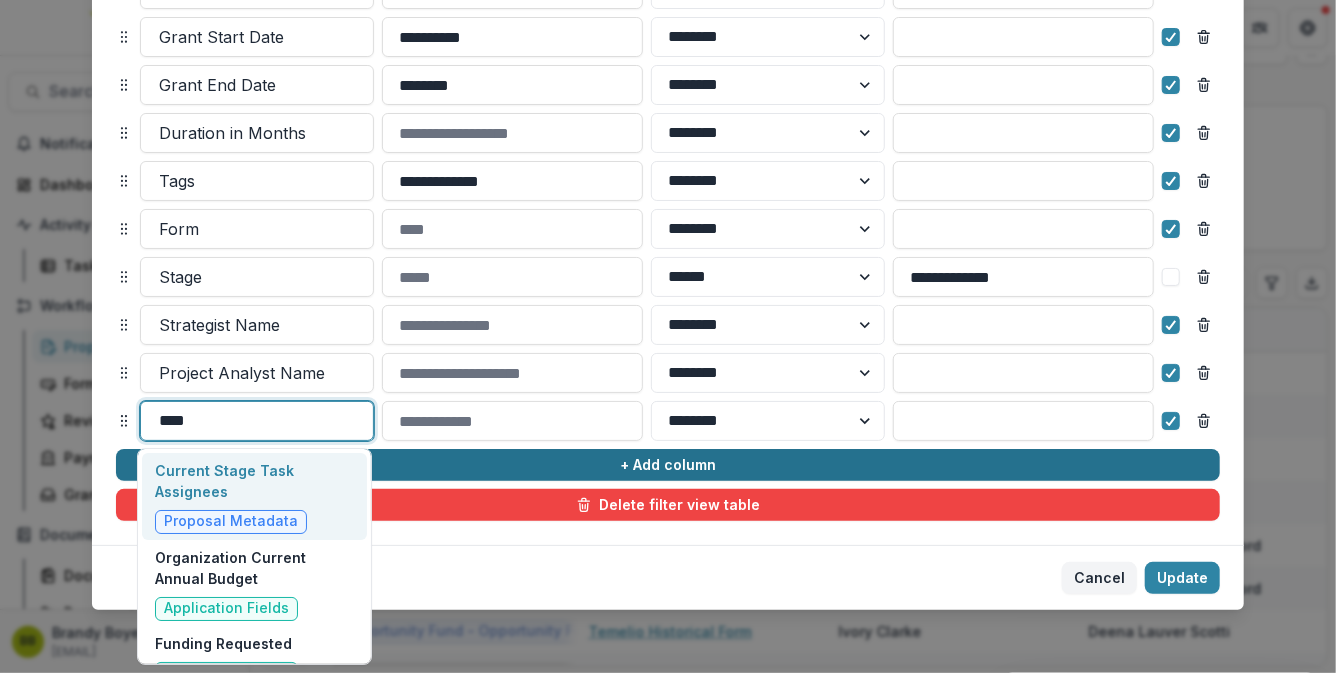 type on "*****" 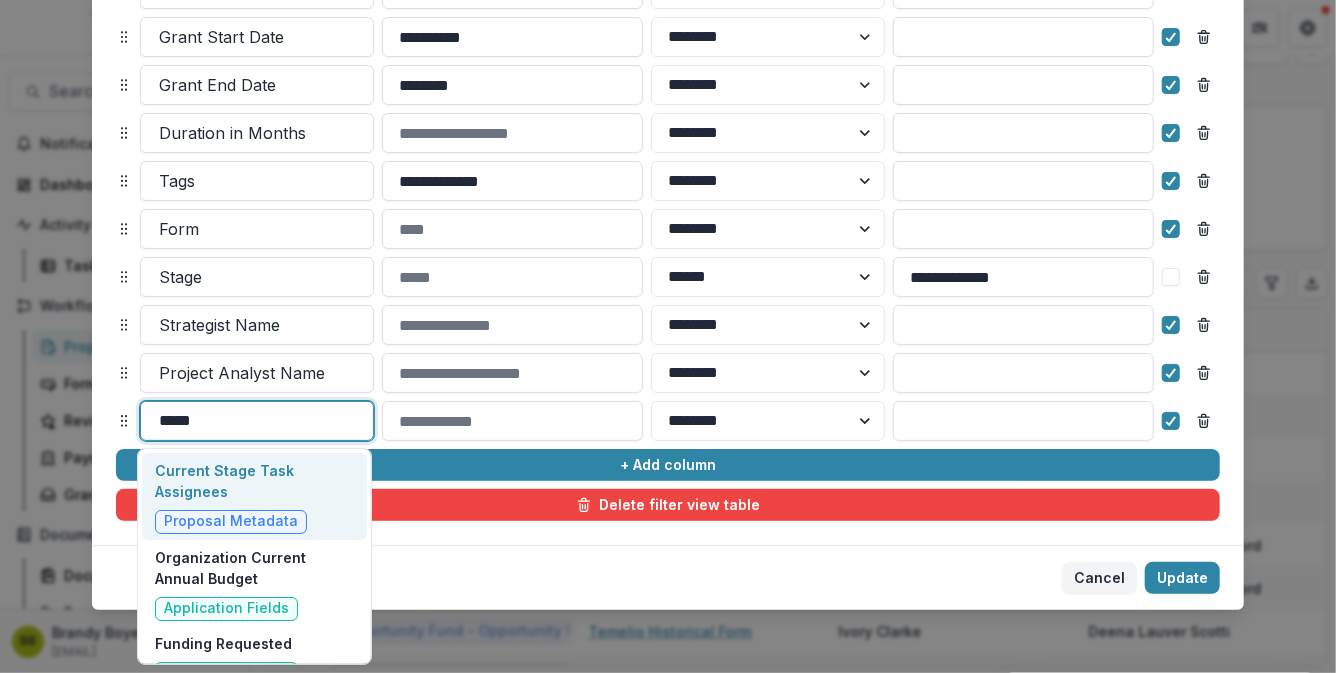 click on "Current Stage Task Assignees" at bounding box center (254, 481) 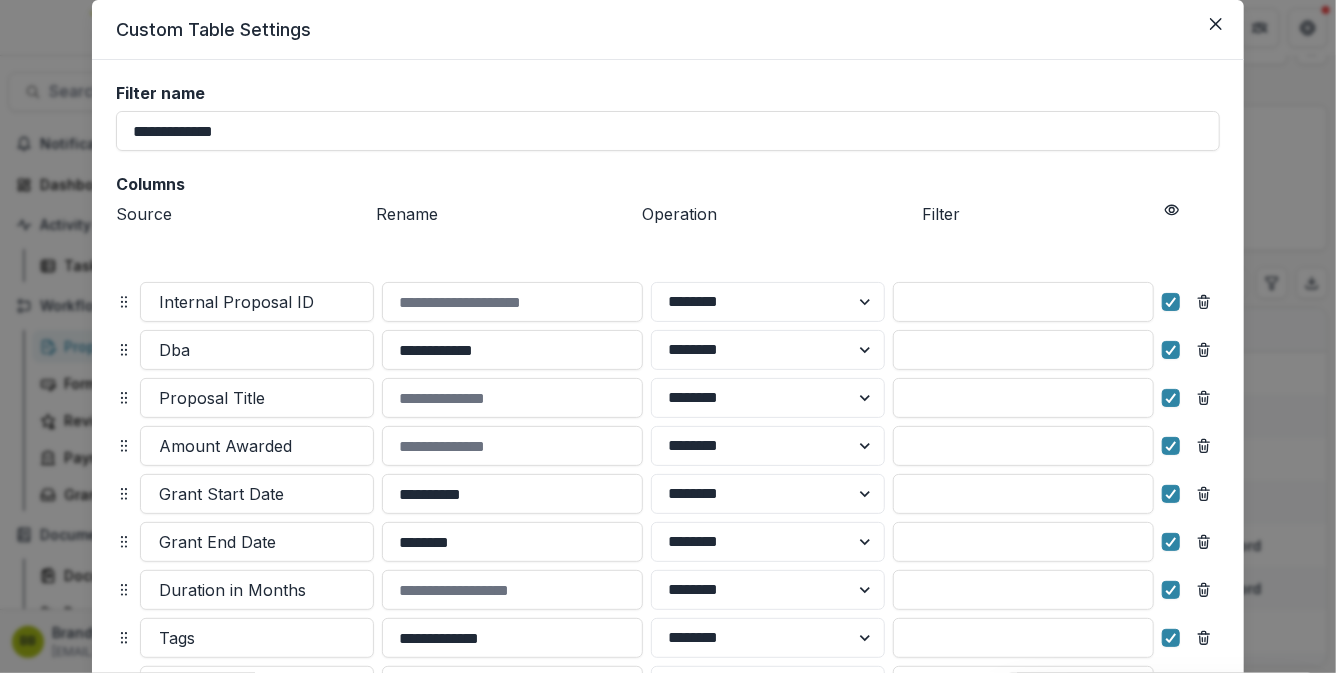 scroll, scrollTop: 0, scrollLeft: 0, axis: both 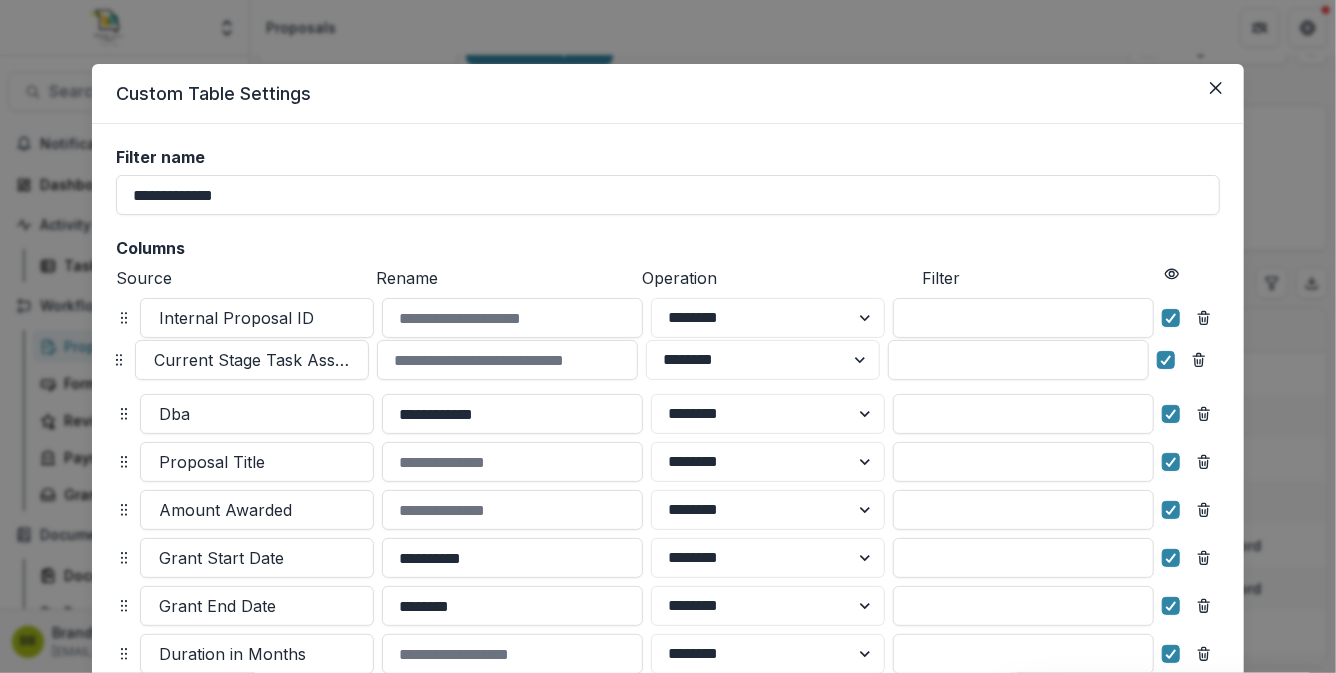 drag, startPoint x: 124, startPoint y: 422, endPoint x: 119, endPoint y: 361, distance: 61.204575 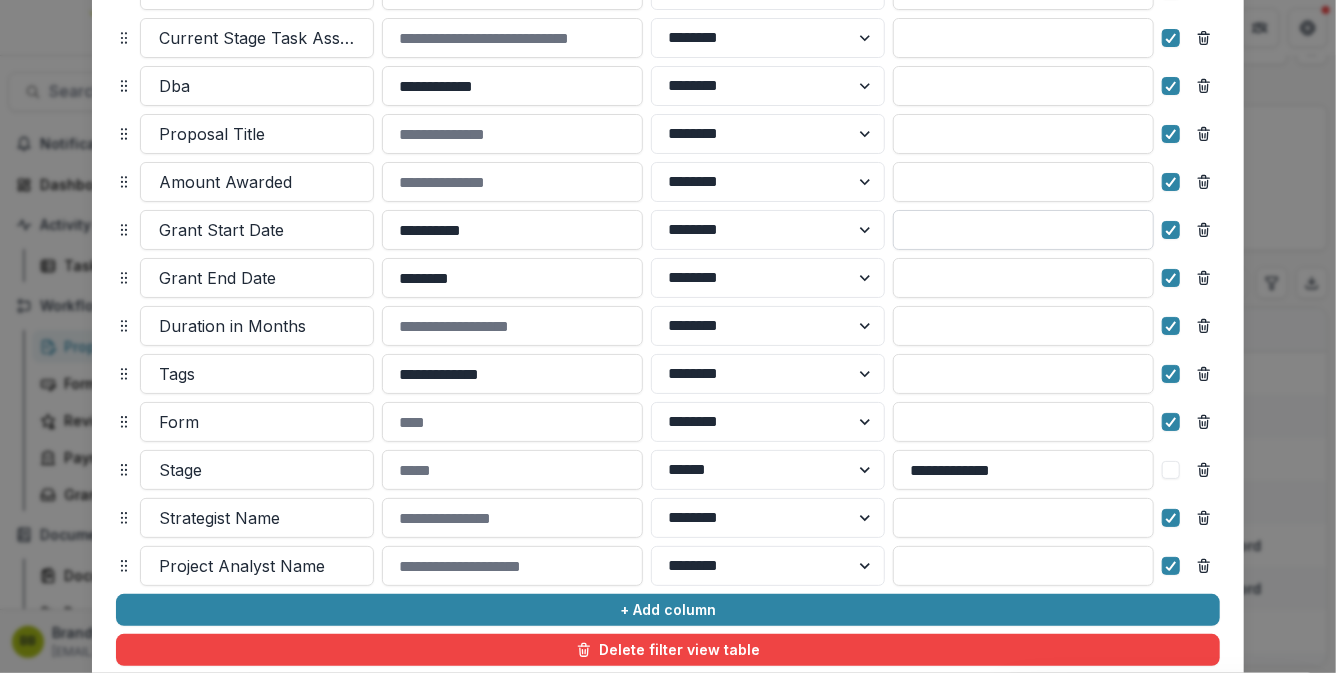 scroll, scrollTop: 473, scrollLeft: 0, axis: vertical 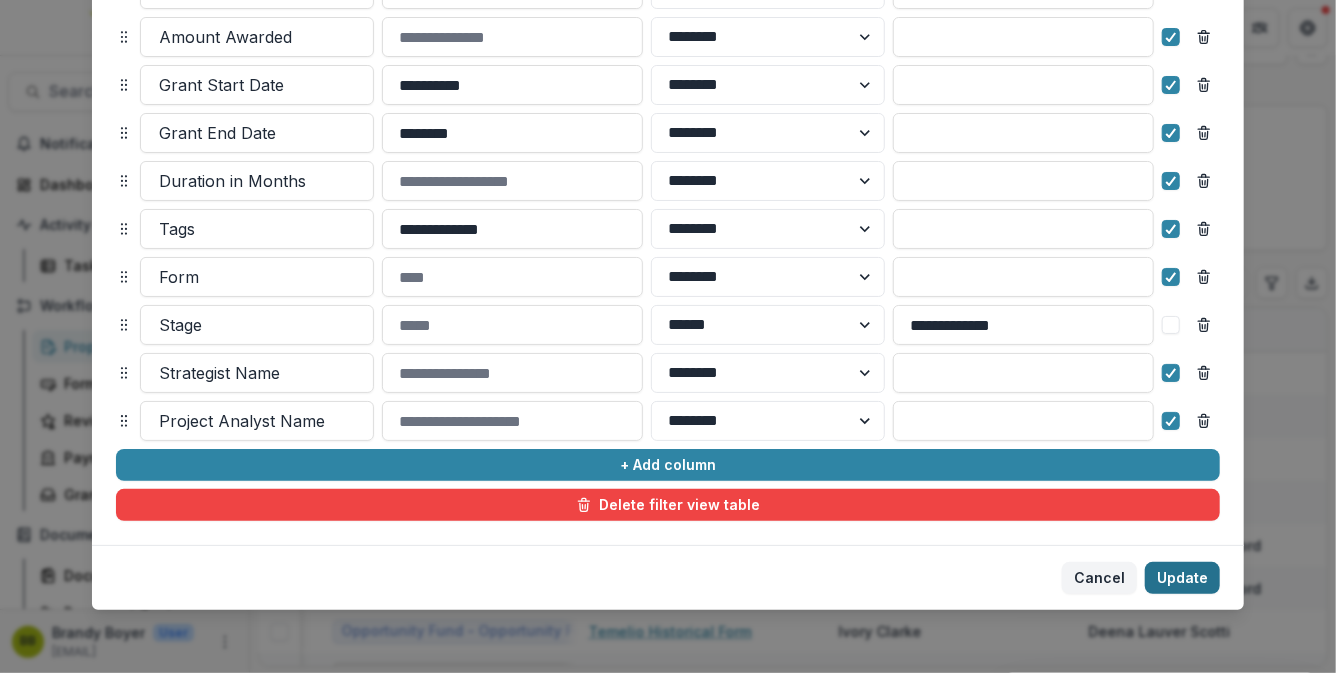 click on "Update" at bounding box center (1182, 578) 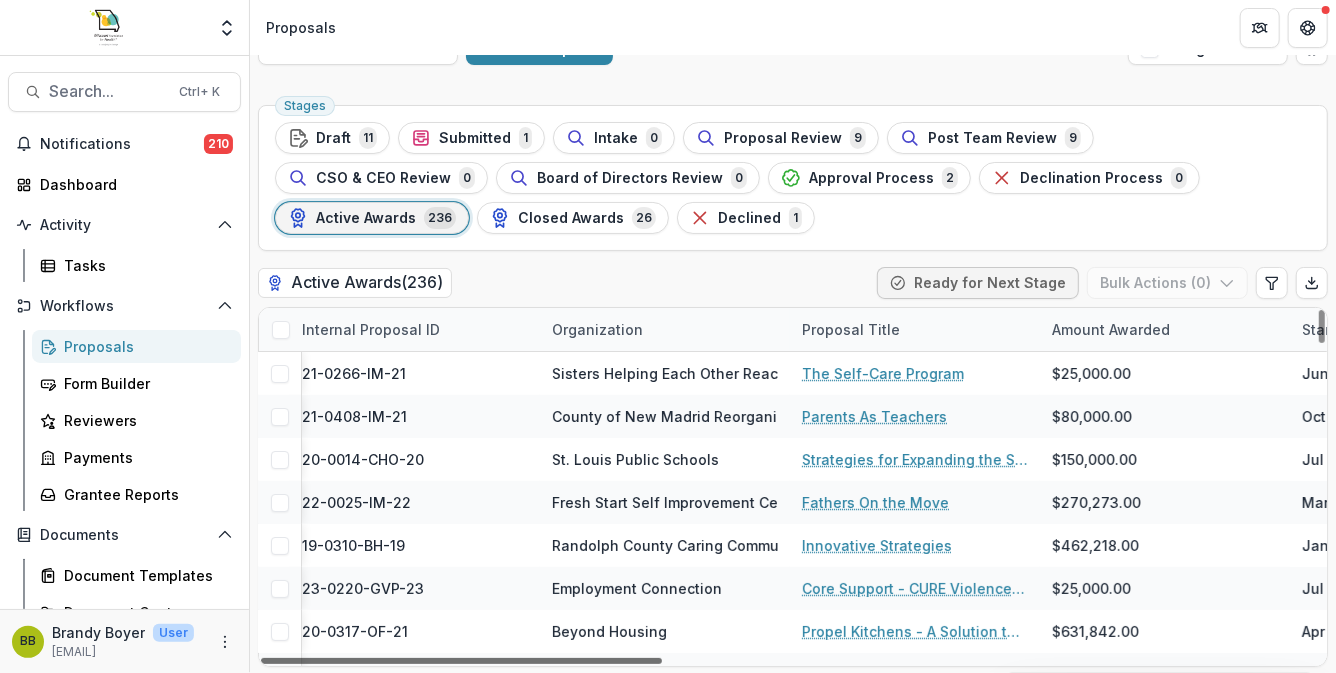scroll, scrollTop: 0, scrollLeft: 0, axis: both 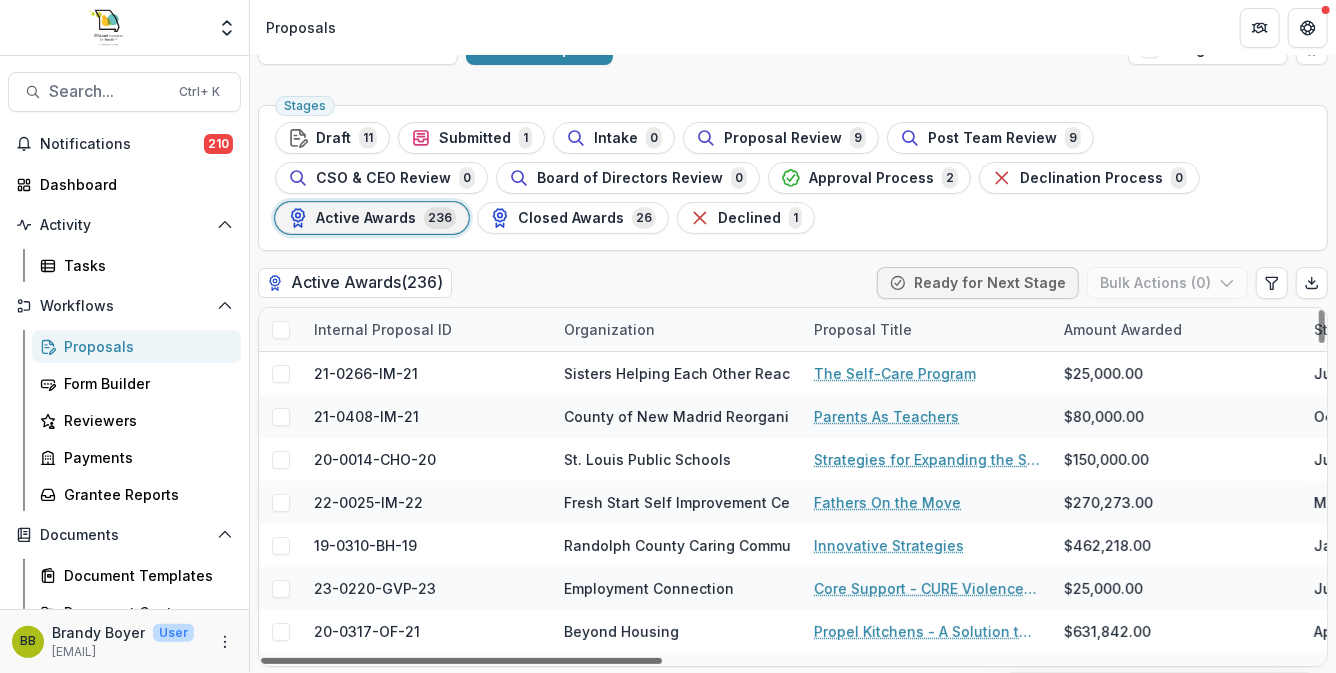 drag, startPoint x: 962, startPoint y: 658, endPoint x: 310, endPoint y: 624, distance: 652.8859 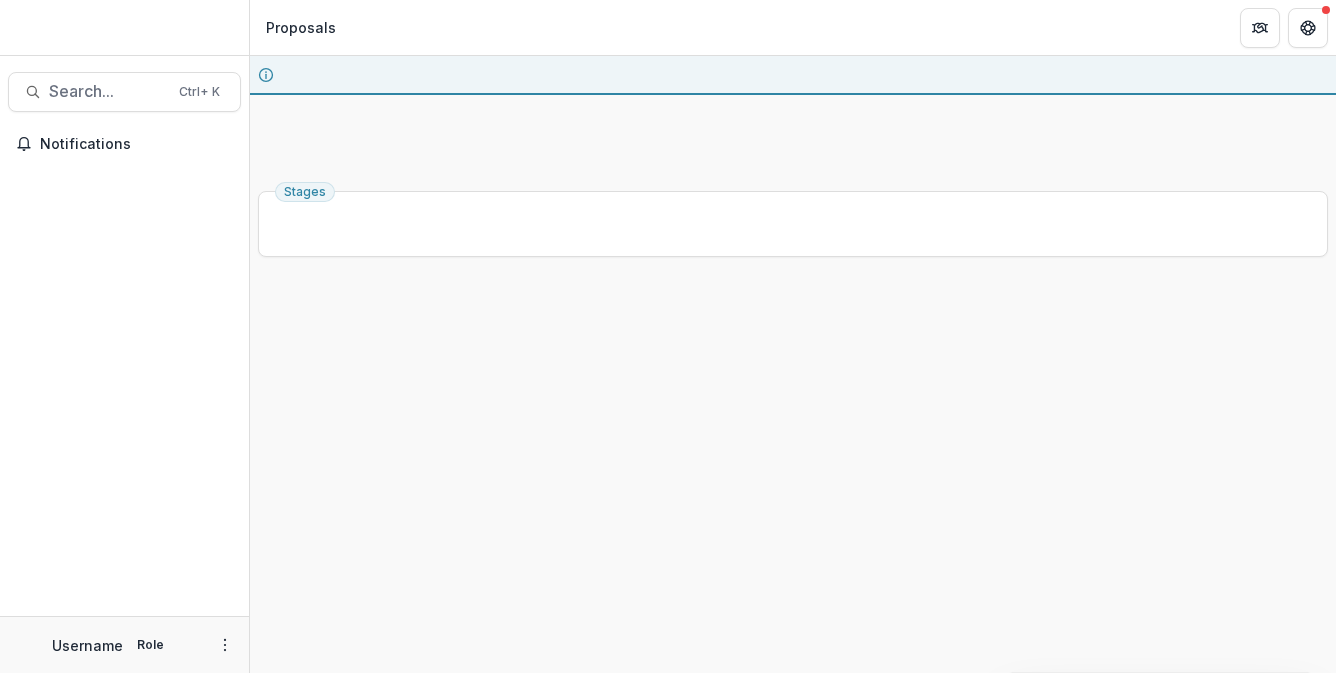 scroll, scrollTop: 0, scrollLeft: 0, axis: both 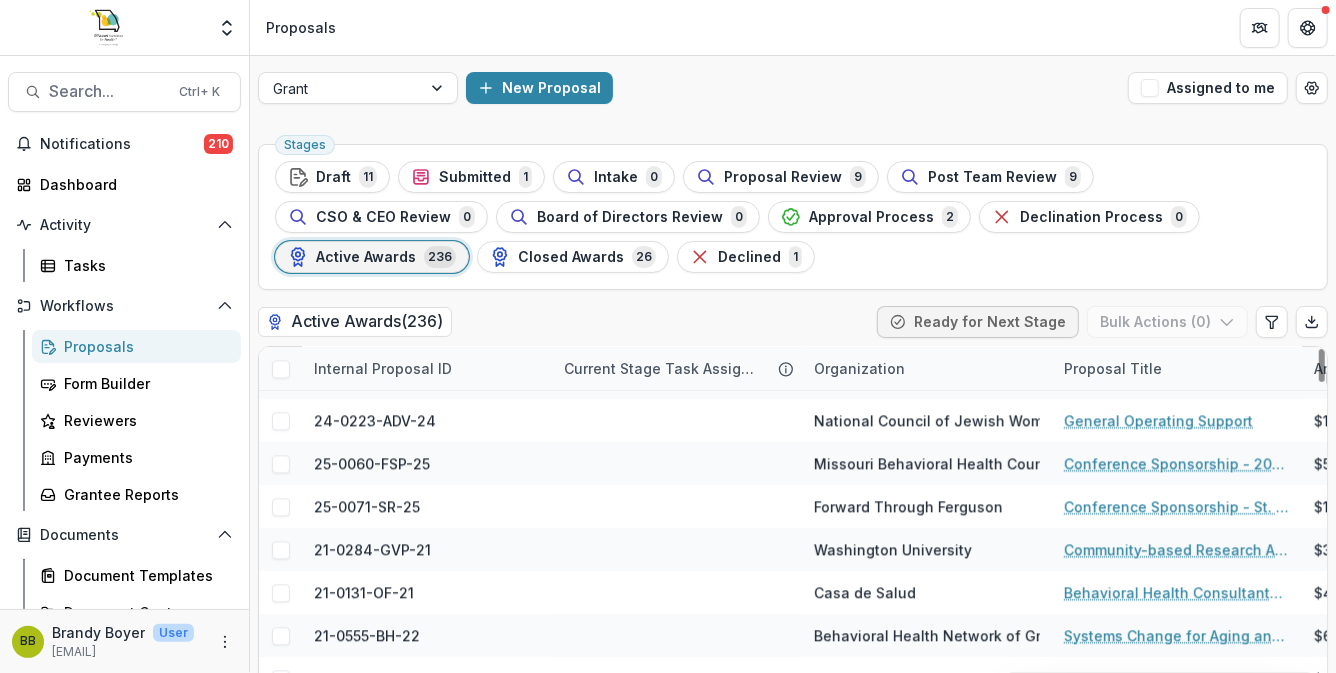drag, startPoint x: 752, startPoint y: 349, endPoint x: 763, endPoint y: 308, distance: 42.44997 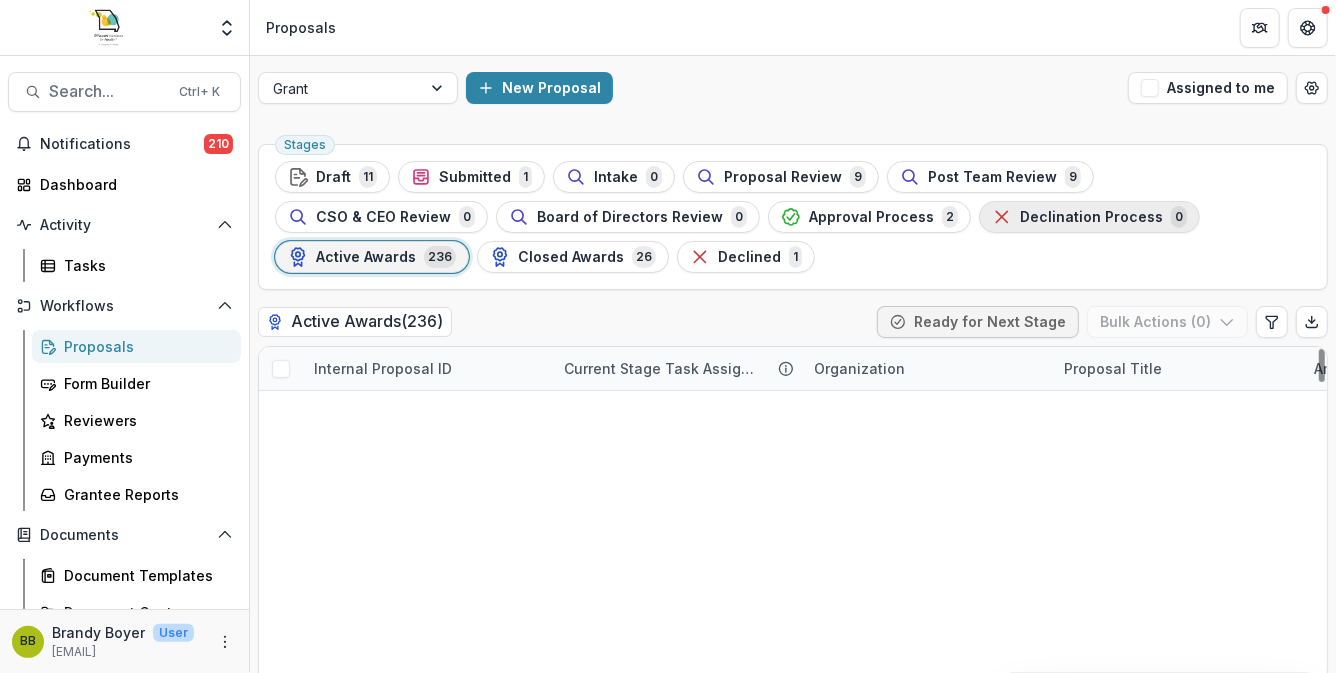 scroll, scrollTop: 1899, scrollLeft: 0, axis: vertical 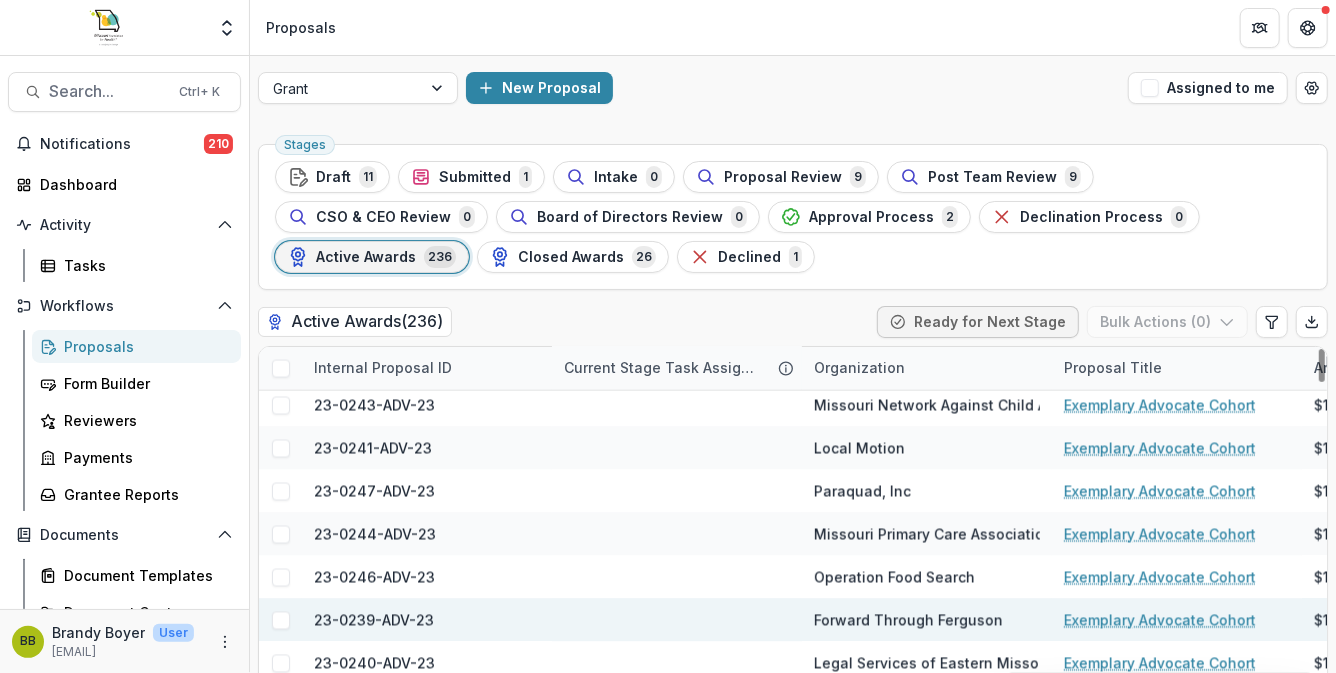 click at bounding box center (677, 620) 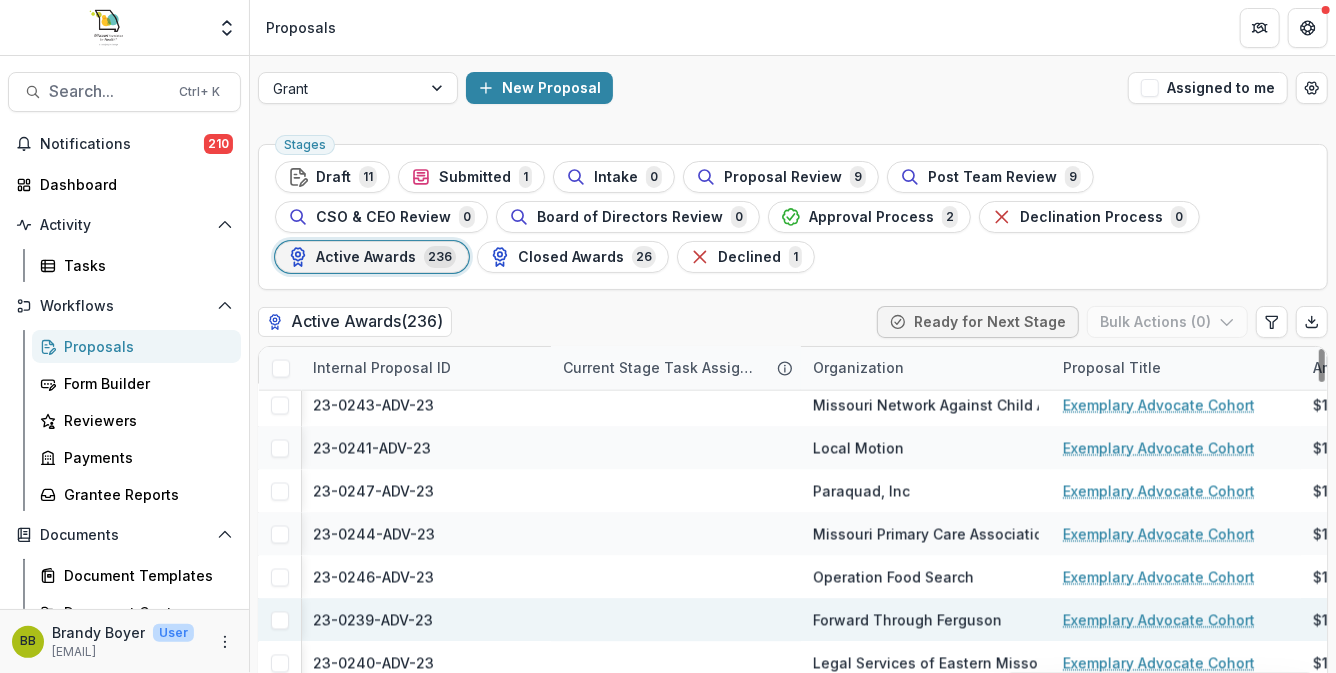 scroll, scrollTop: 1899, scrollLeft: 0, axis: vertical 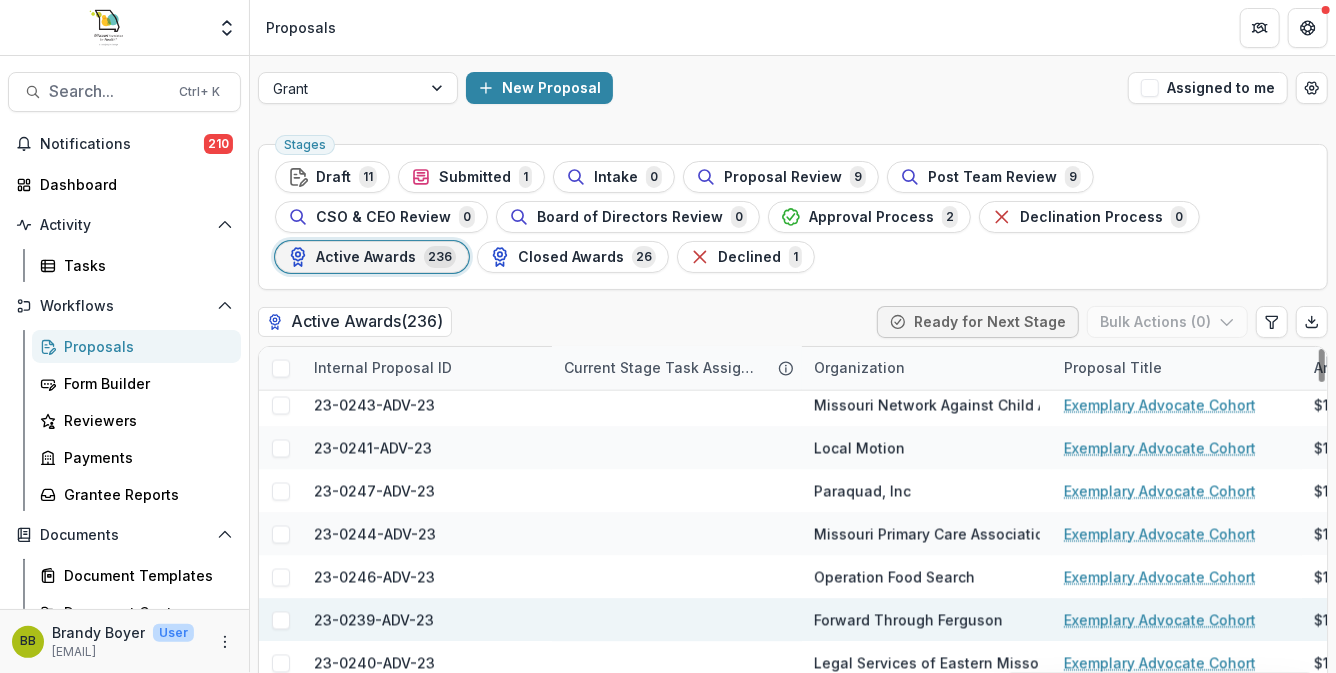 click on "Current Stage Task Assignees" at bounding box center [677, 368] 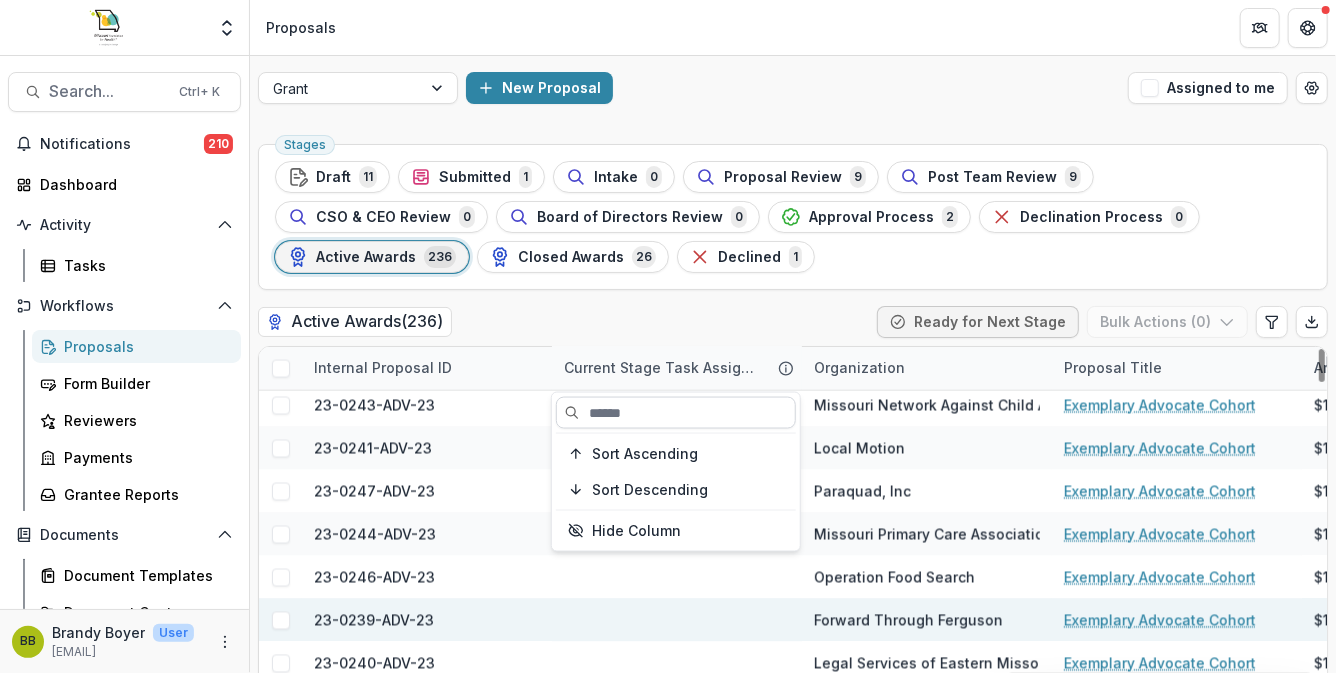 click at bounding box center (676, 413) 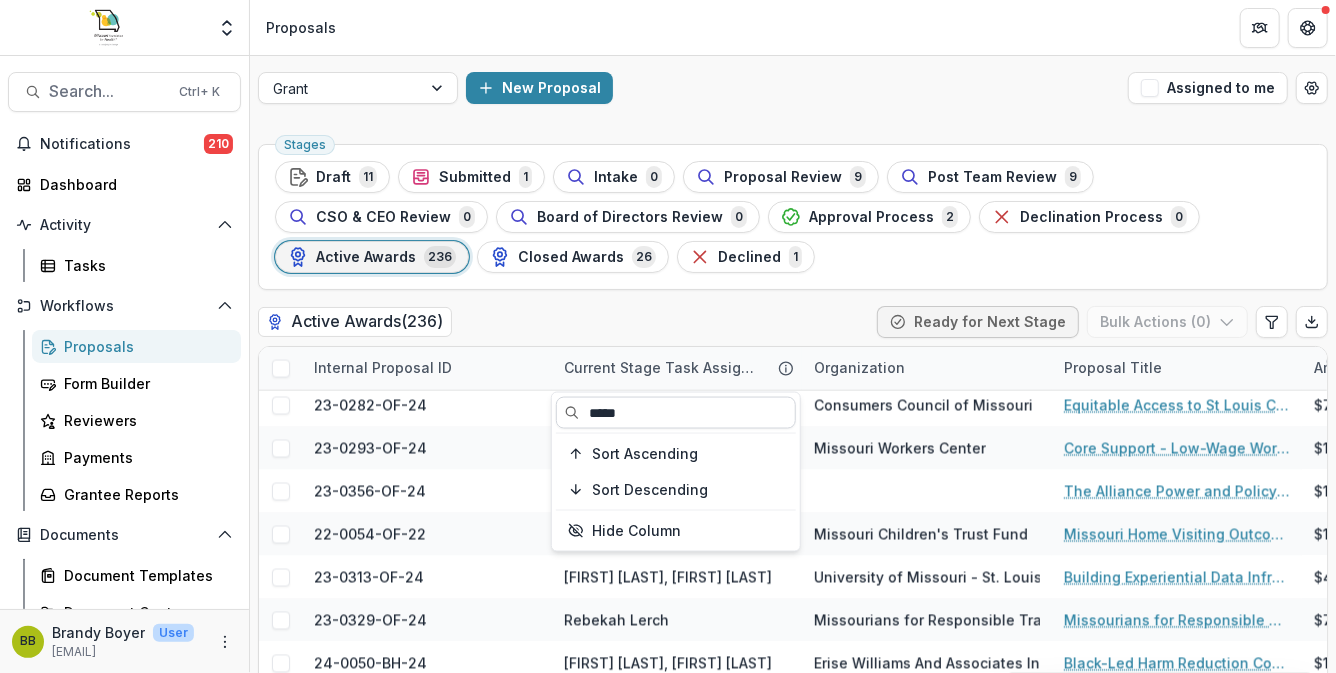 type on "*****" 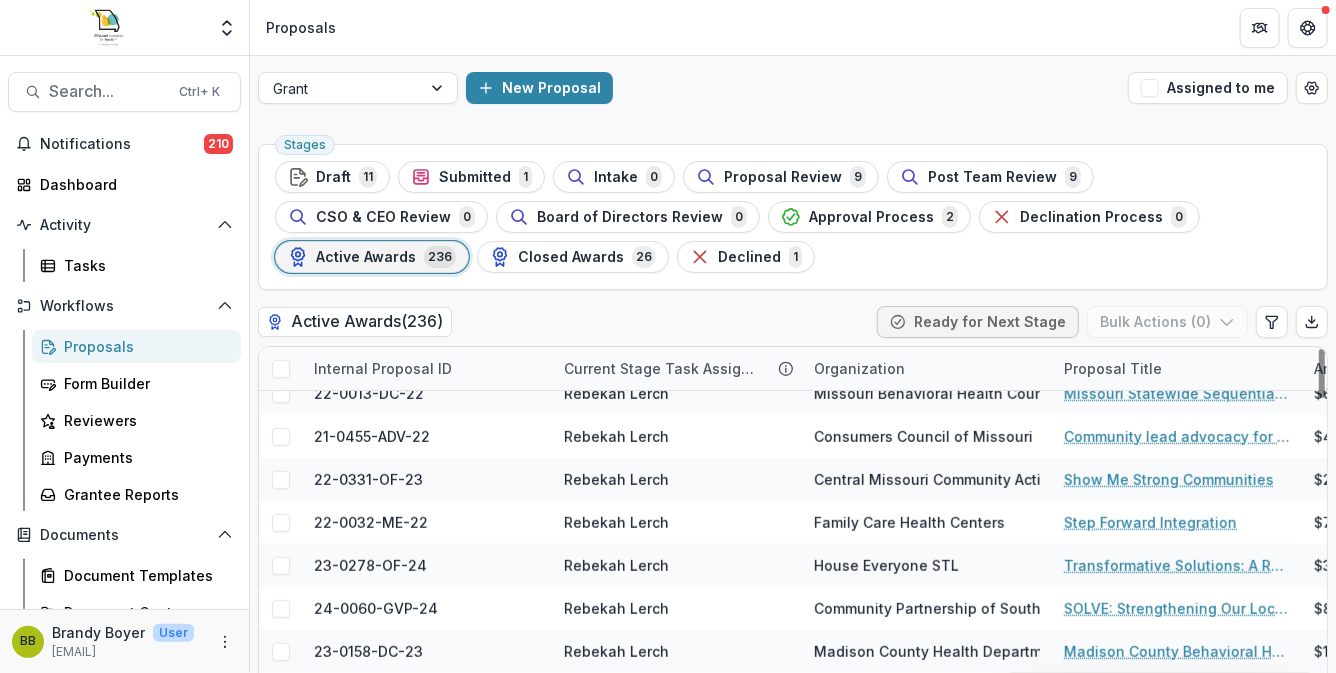 scroll, scrollTop: 0, scrollLeft: 0, axis: both 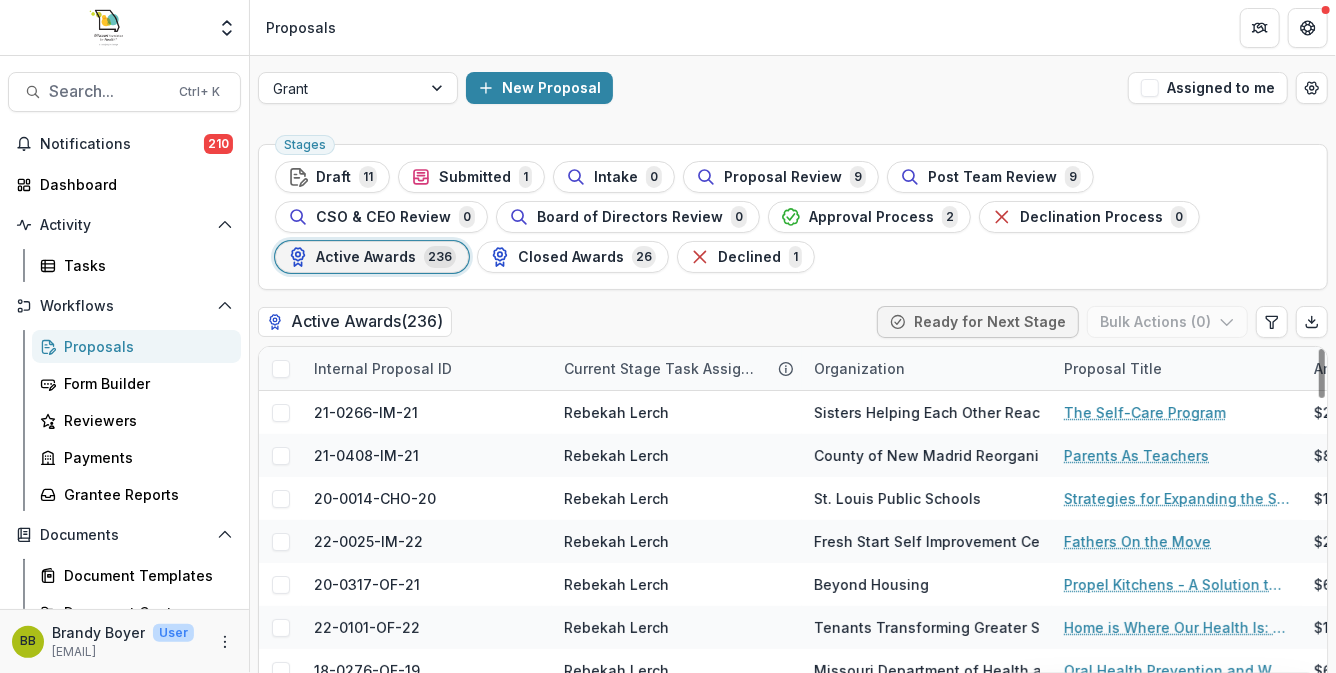 click on "Current Stage Task Assignees" at bounding box center [661, 368] 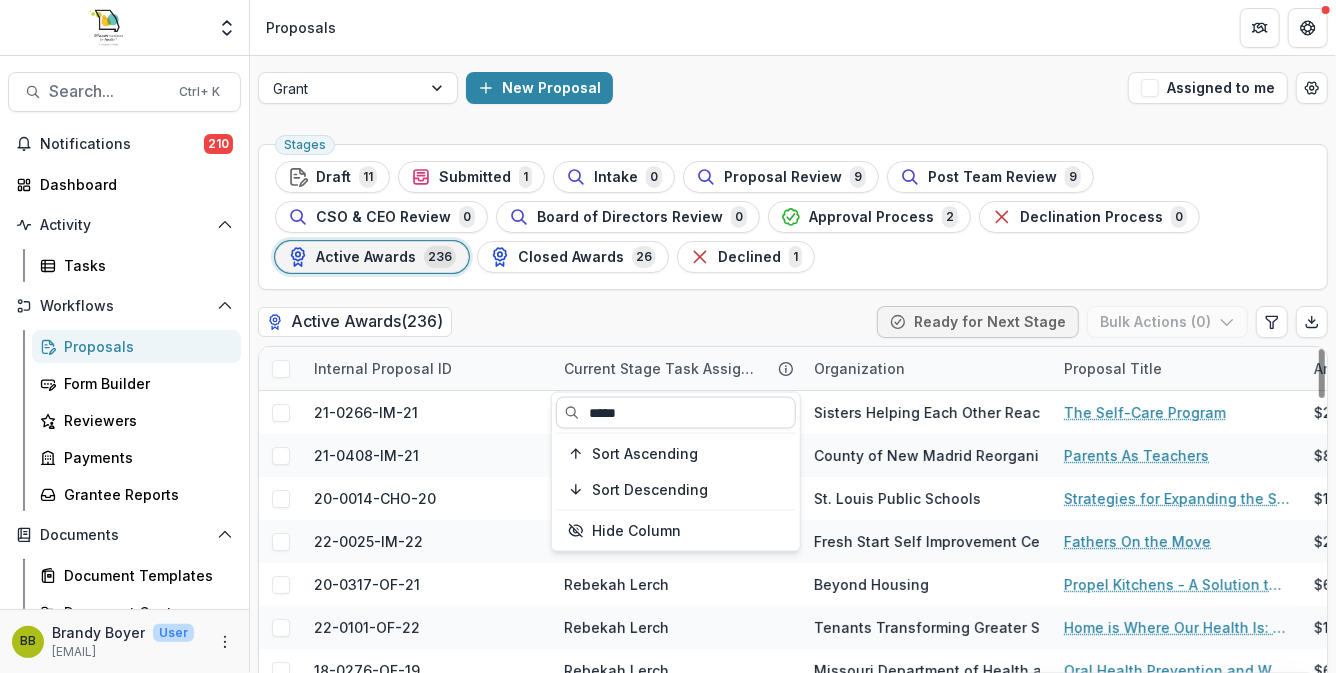 drag, startPoint x: 653, startPoint y: 409, endPoint x: 556, endPoint y: 424, distance: 98.15294 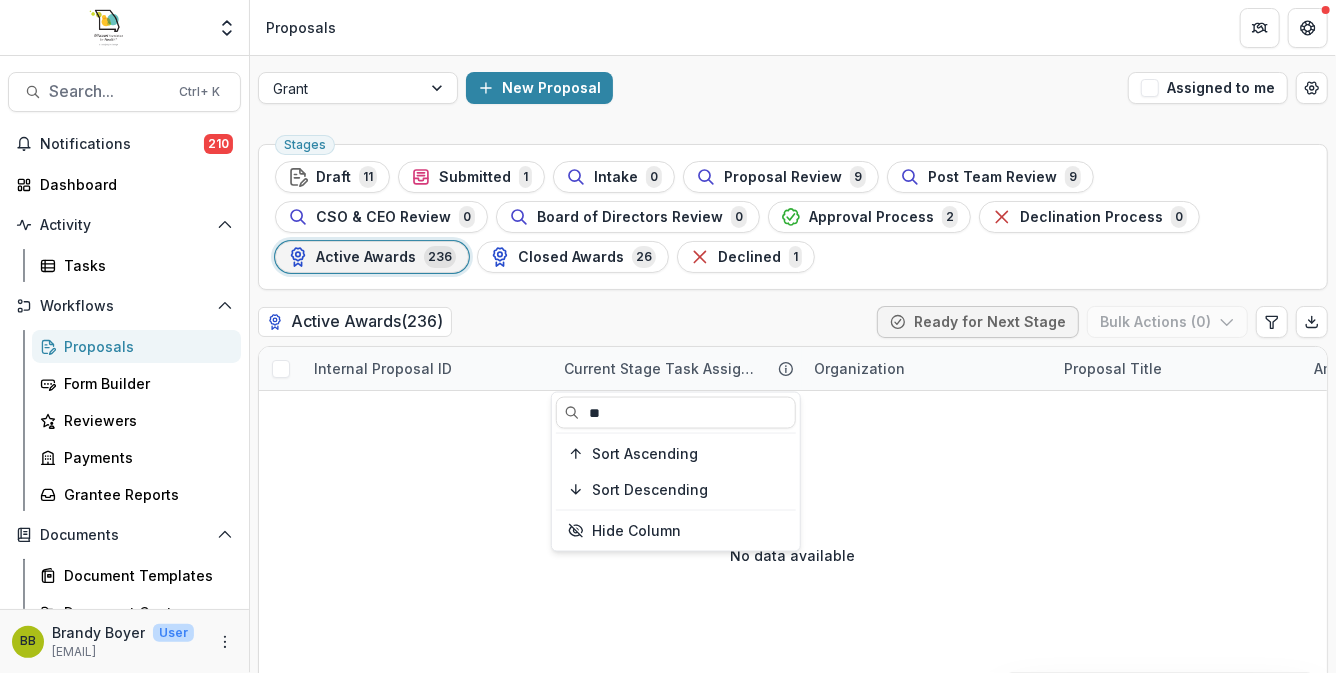 type on "*" 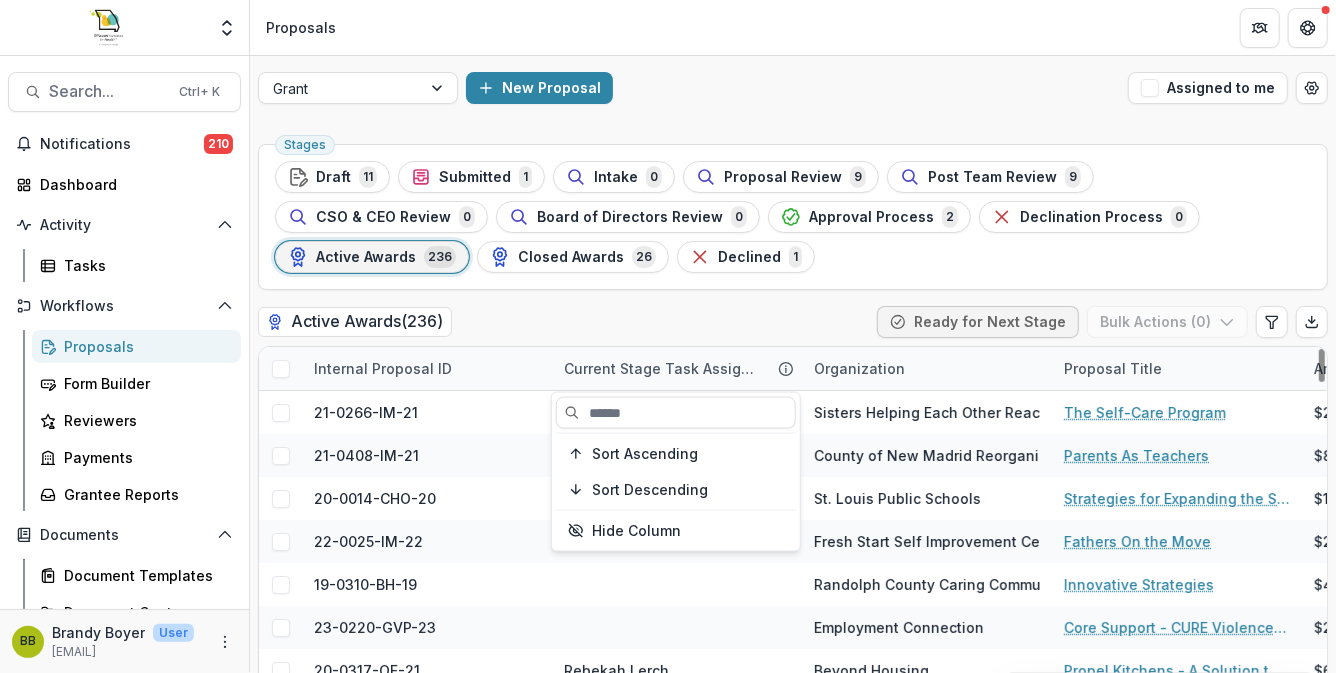 type 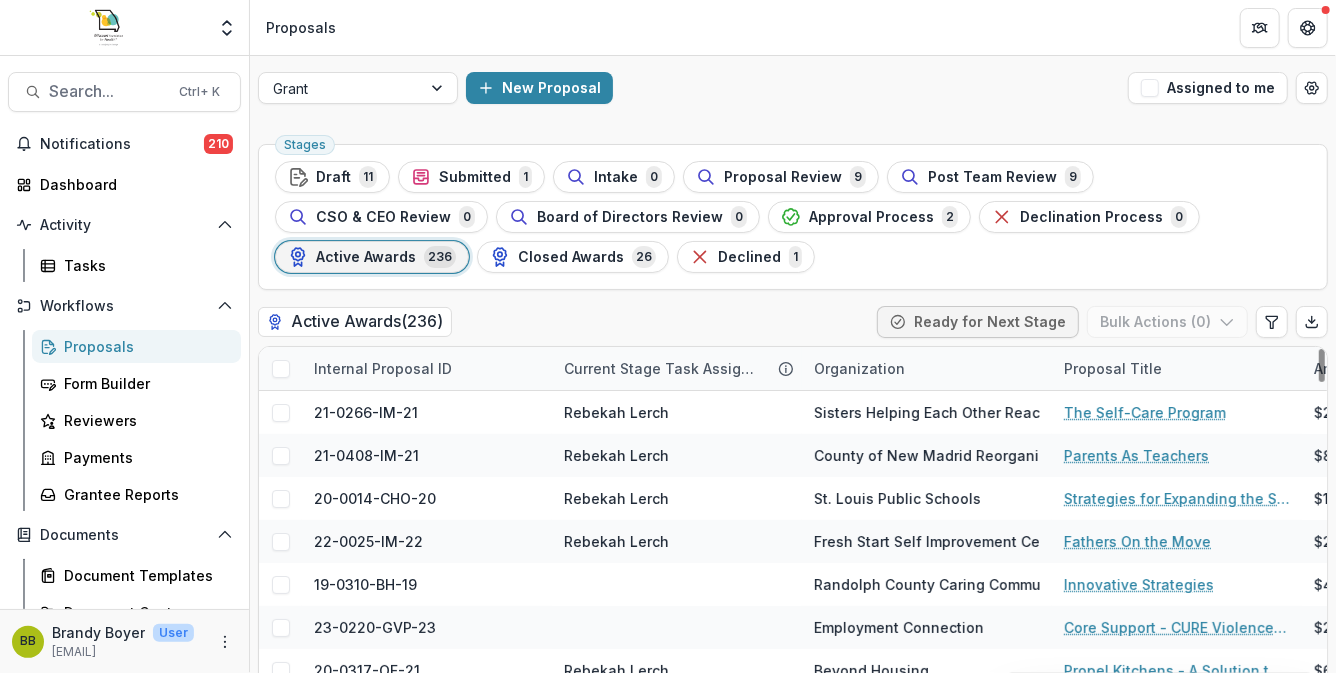 click on "Stages Draft 11 Submitted 1 Intake 0 Proposal Review 9 Post Team Review 9 CSO & CEO Review 0 Board of Directors Review 0 Approval Process 2 Declination Process 0 Active Awards 236 Closed Awards 26 Declined 1" at bounding box center [793, 217] 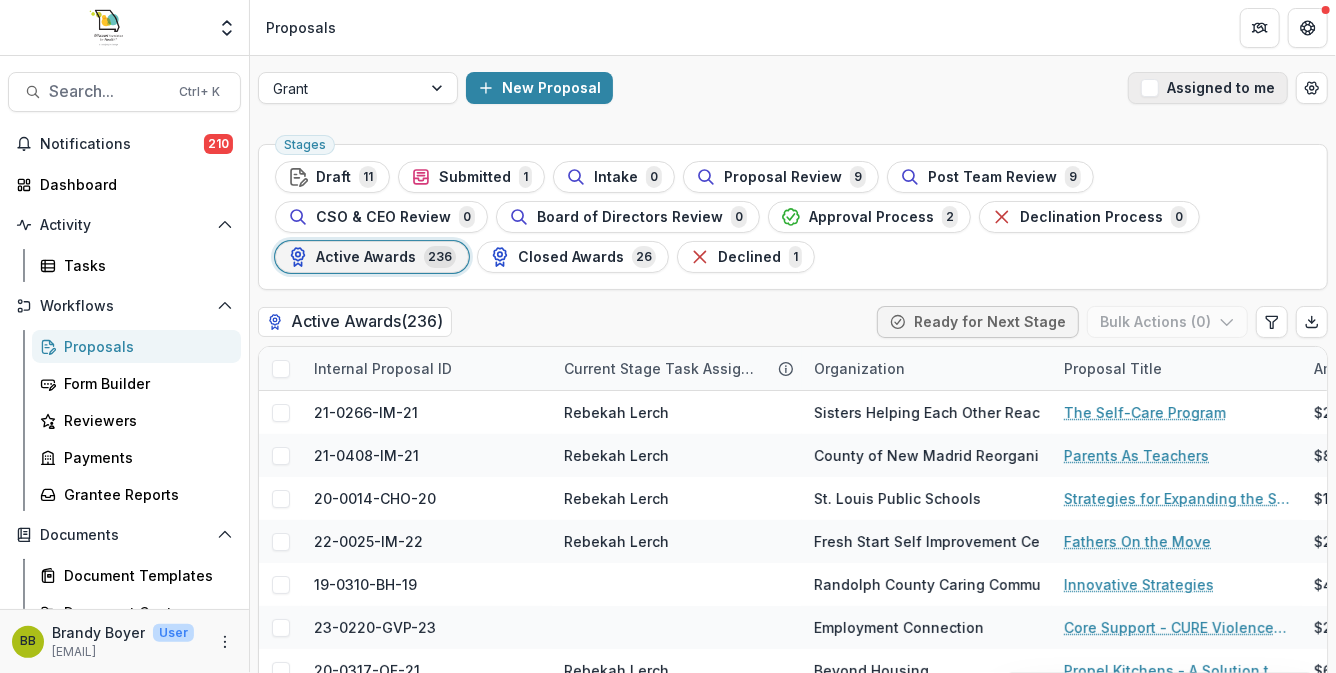 click at bounding box center [1150, 88] 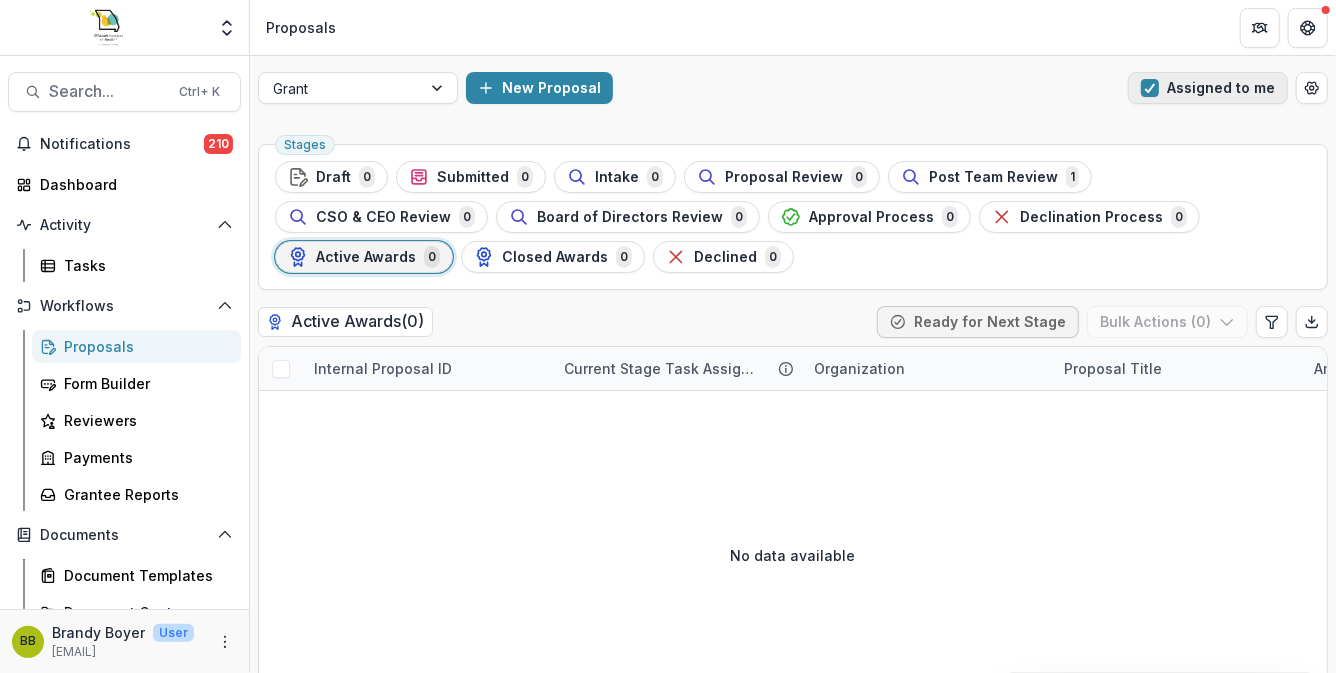 click at bounding box center (1150, 88) 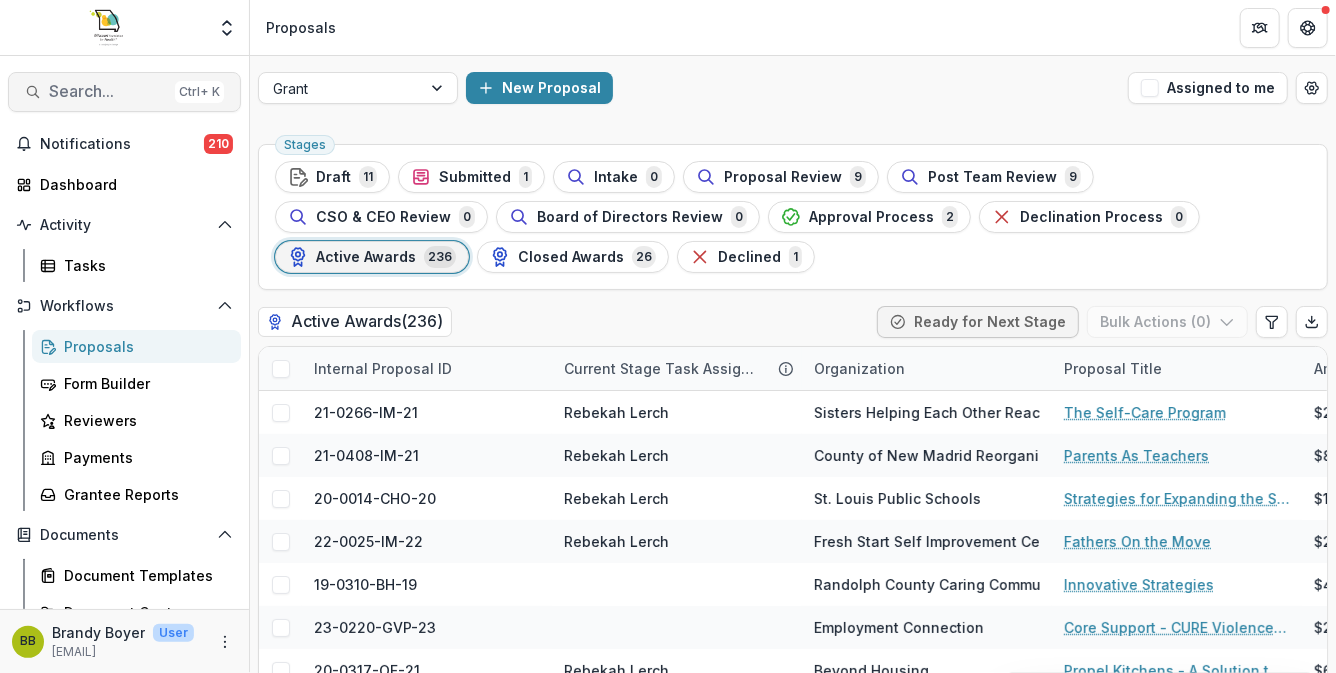 click on "Search..." at bounding box center (108, 91) 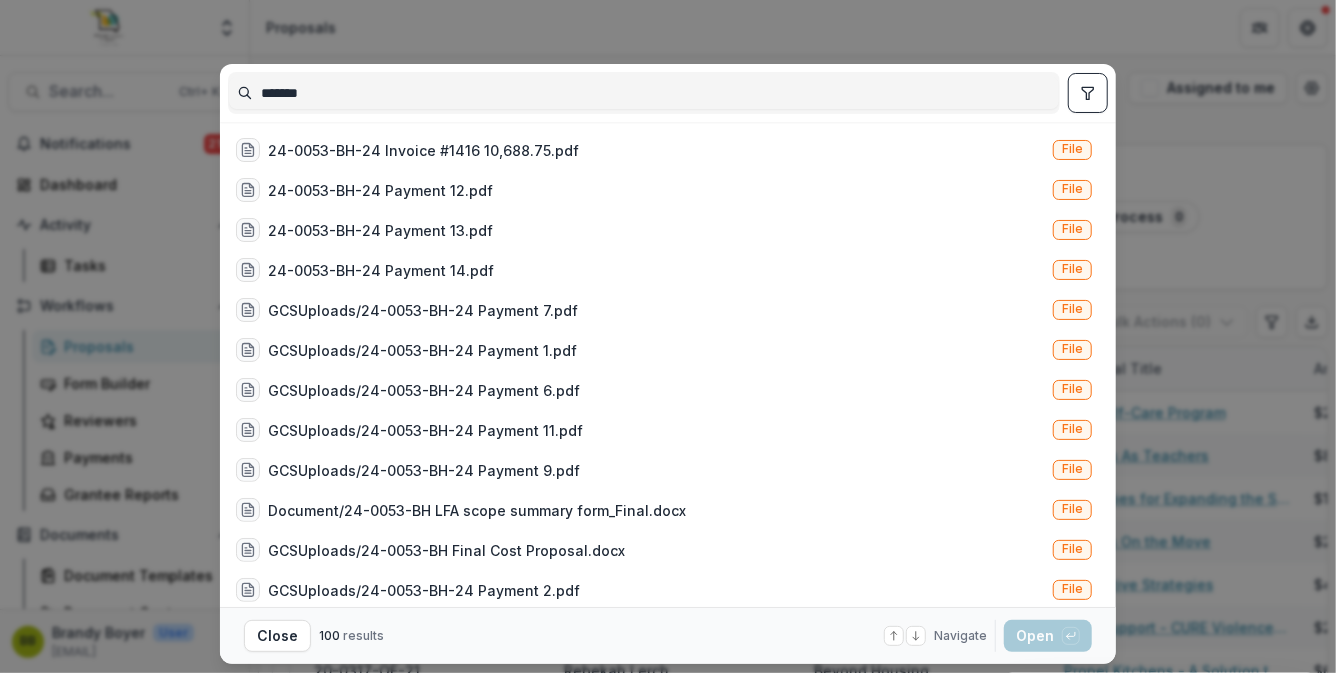 type on "*******" 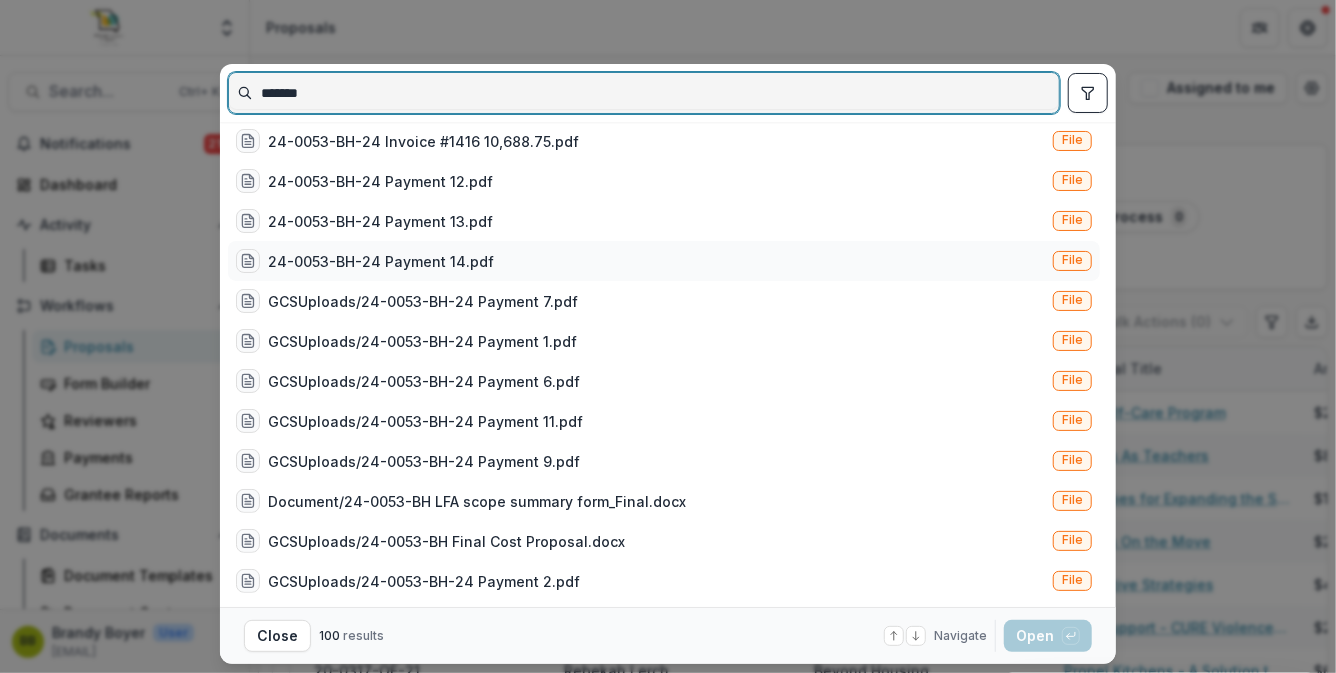 scroll, scrollTop: 0, scrollLeft: 0, axis: both 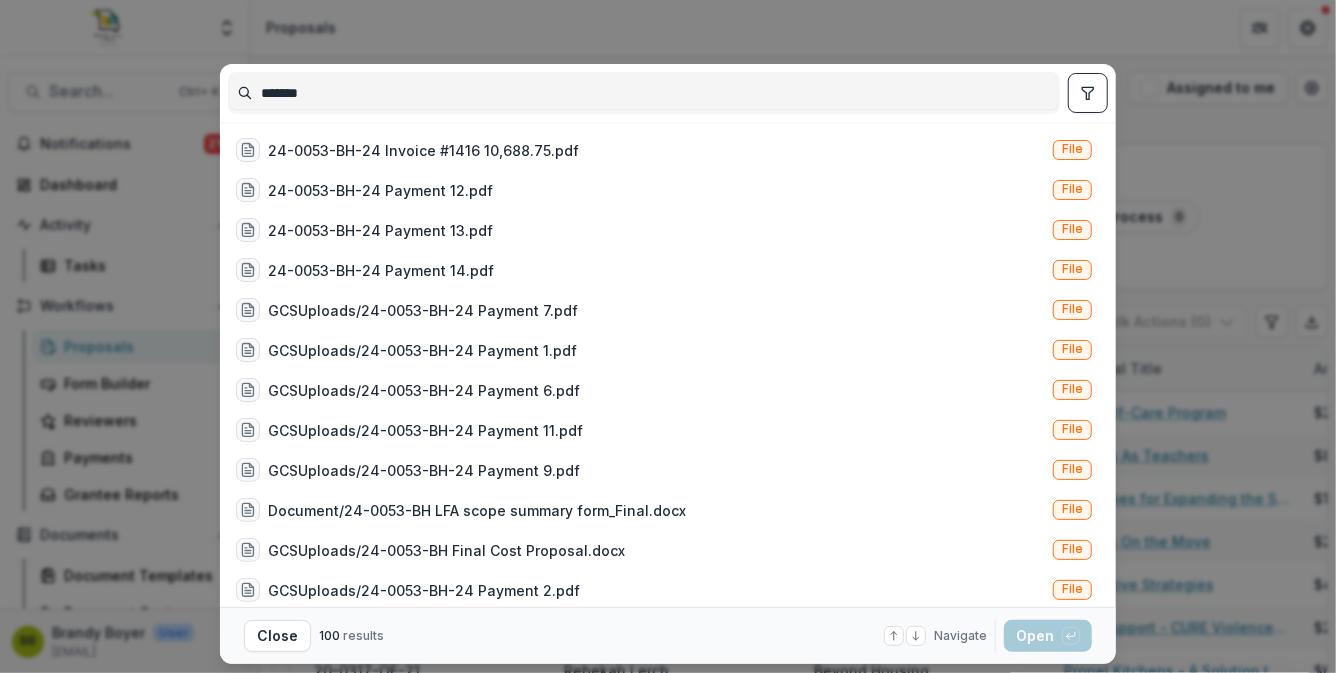 click at bounding box center (1088, 93) 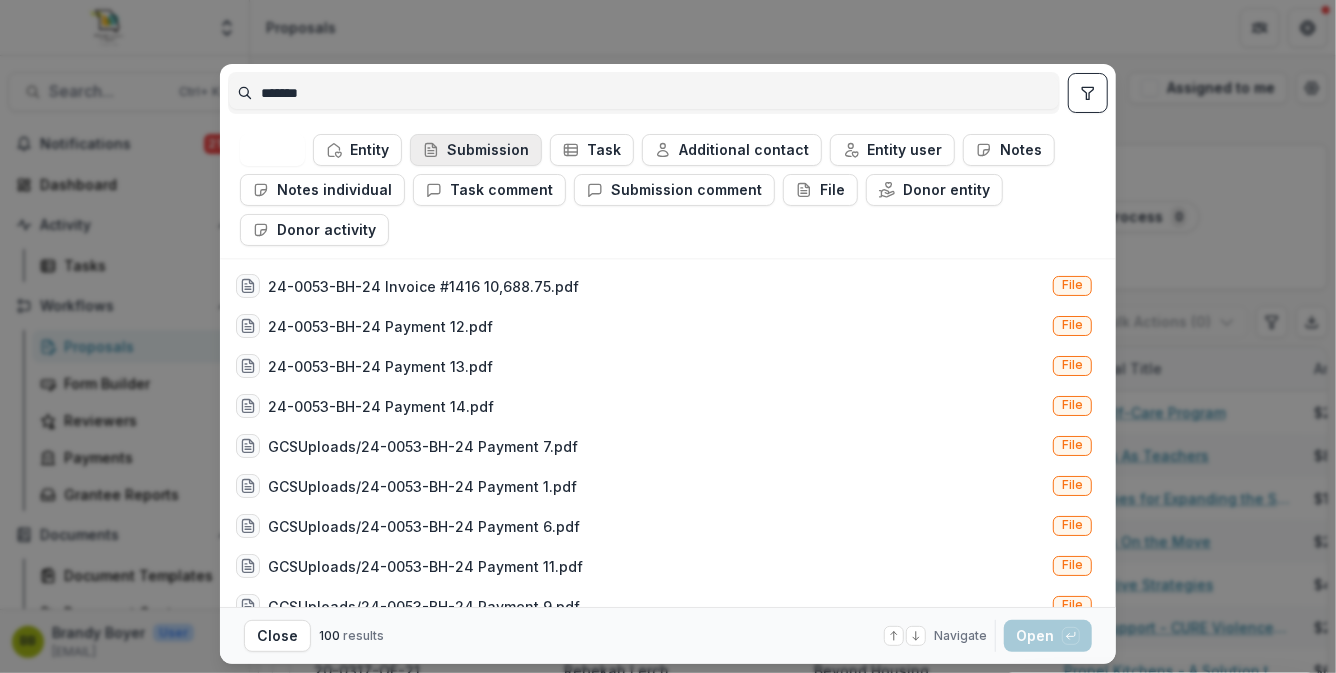 click on "Submission" at bounding box center (476, 150) 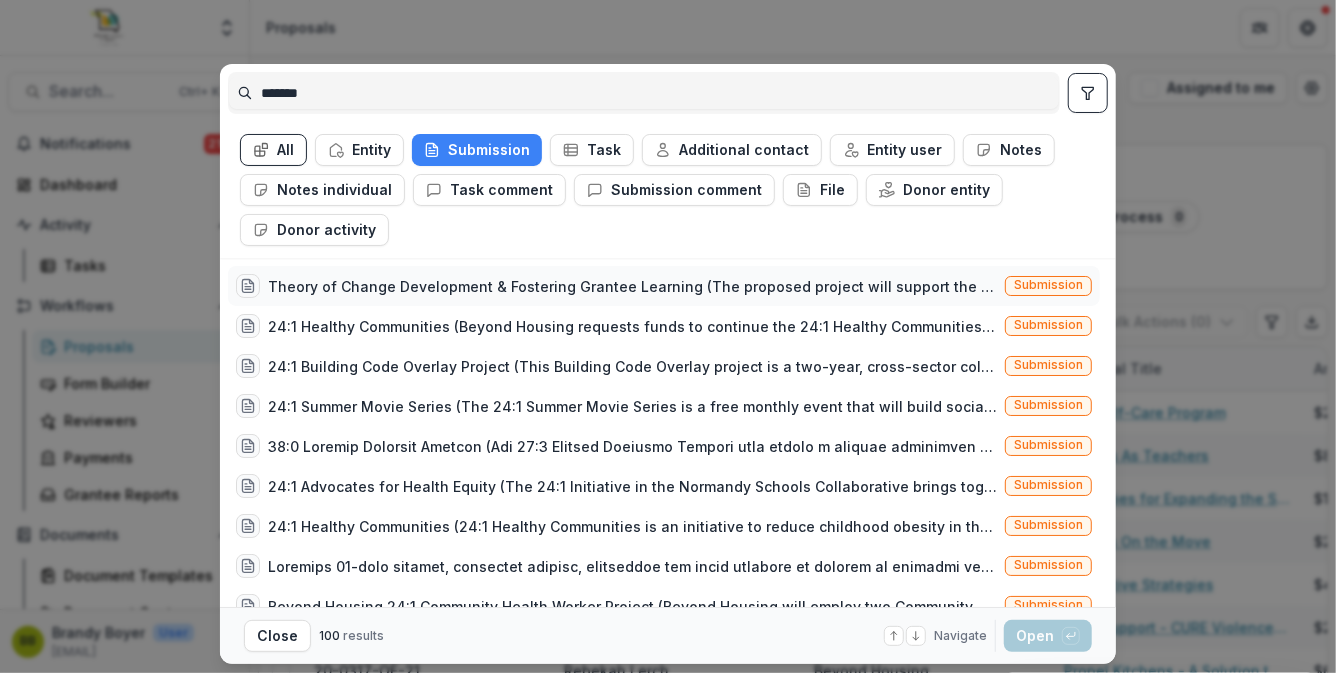 click on "Submission" at bounding box center [1048, 285] 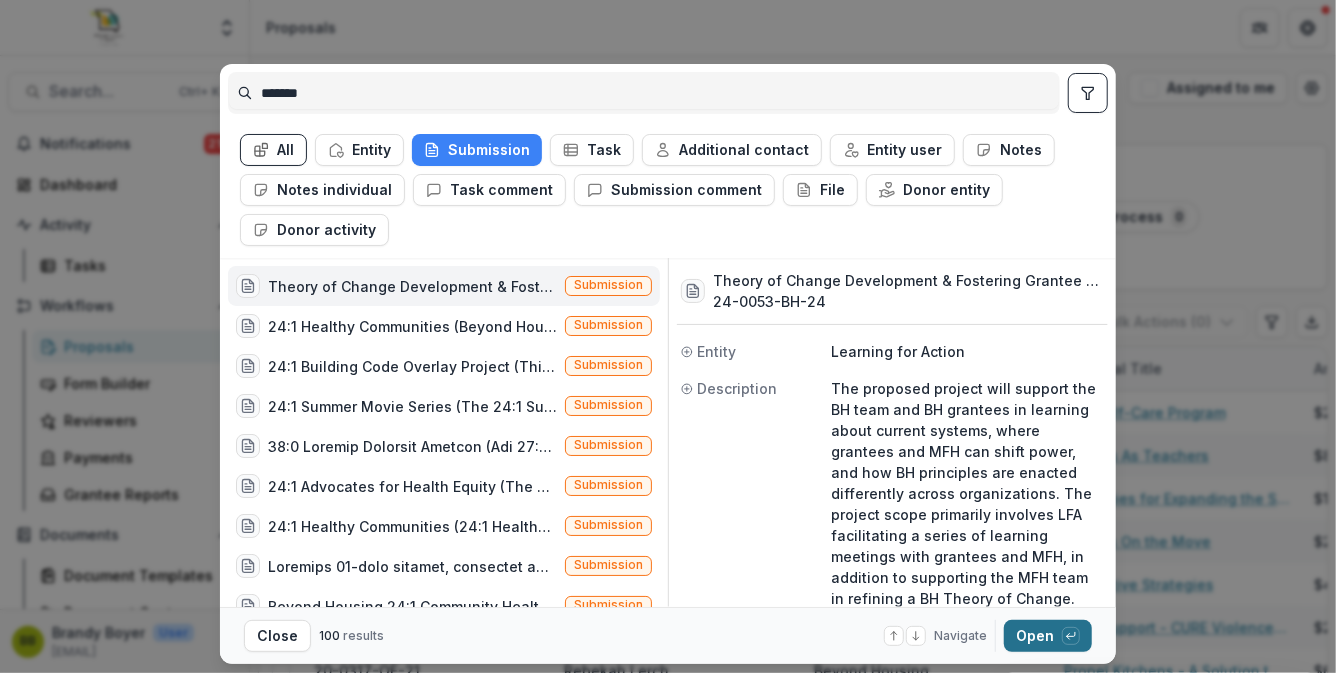 click on "Open with enter key" at bounding box center (1048, 636) 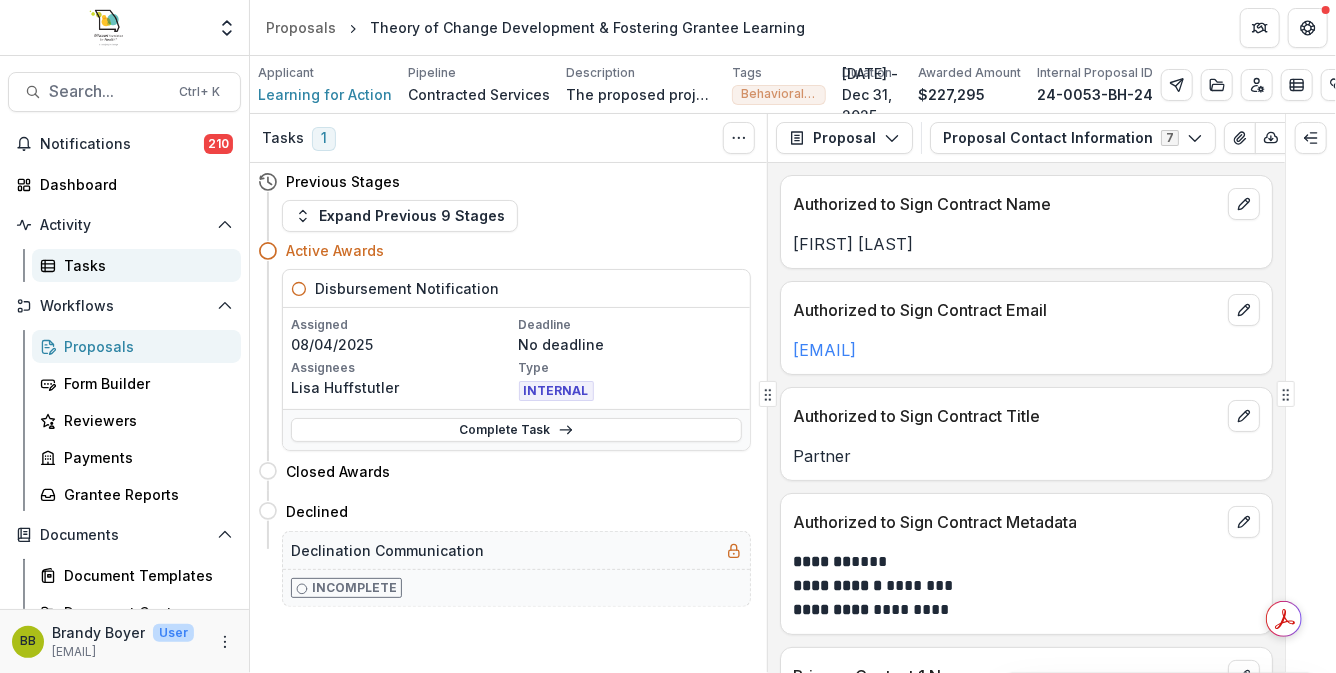 click on "Tasks" at bounding box center [136, 265] 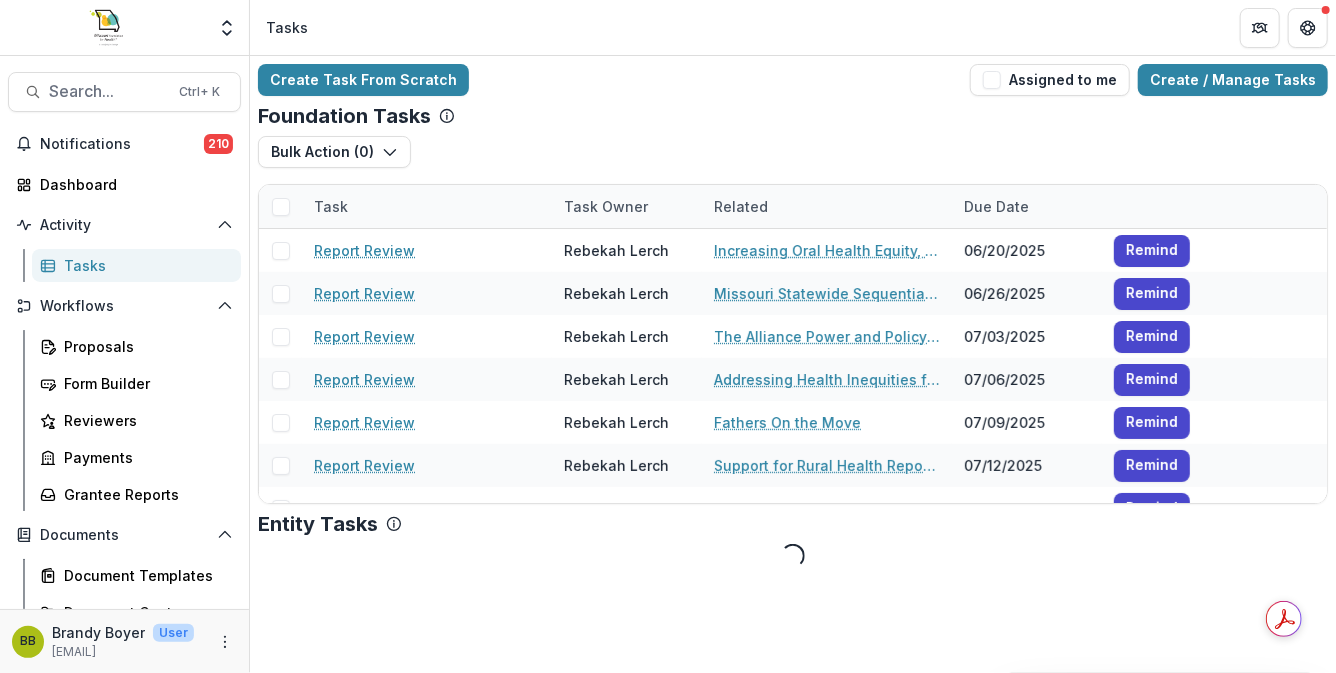 click on "Task Owner" at bounding box center (606, 206) 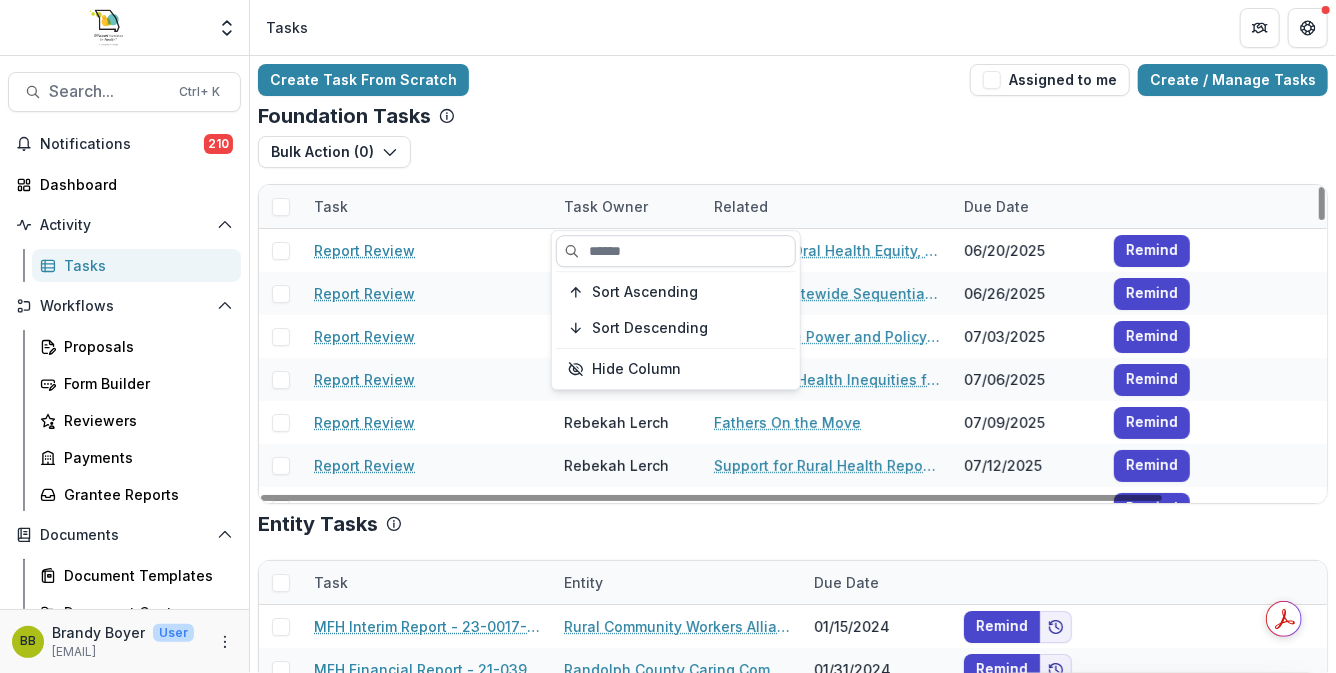 click at bounding box center [676, 251] 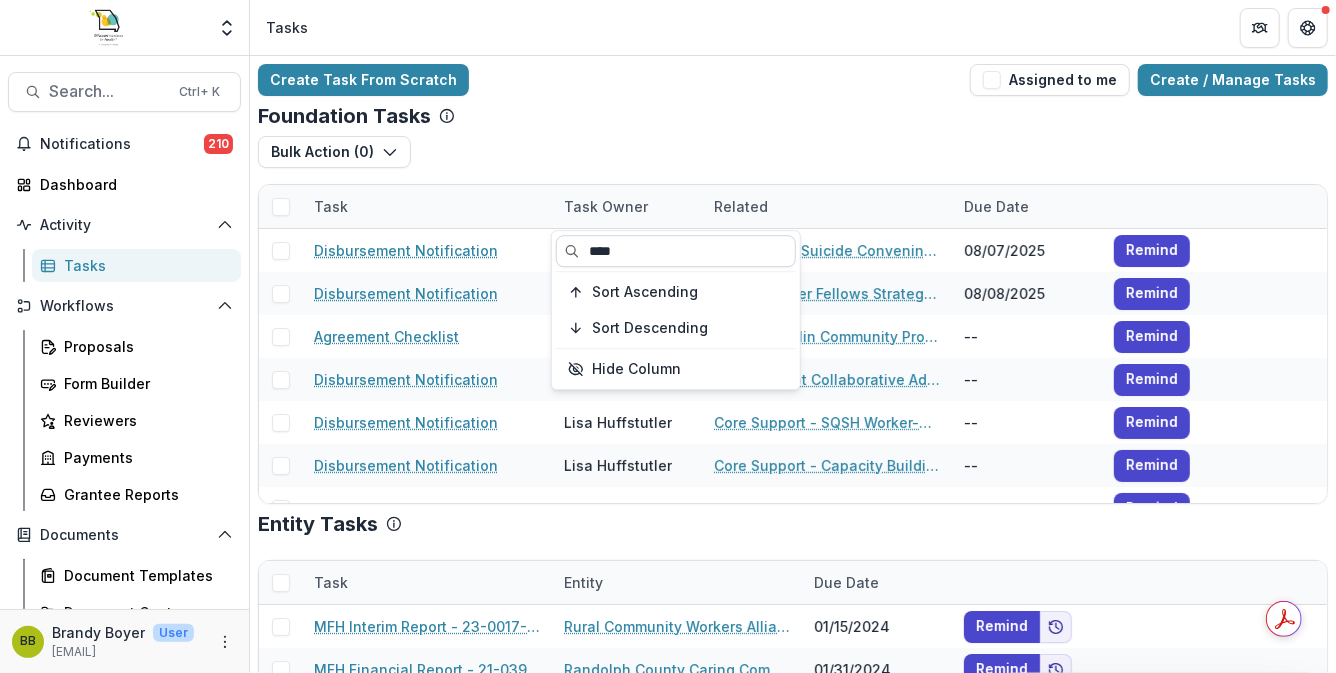 type on "****" 